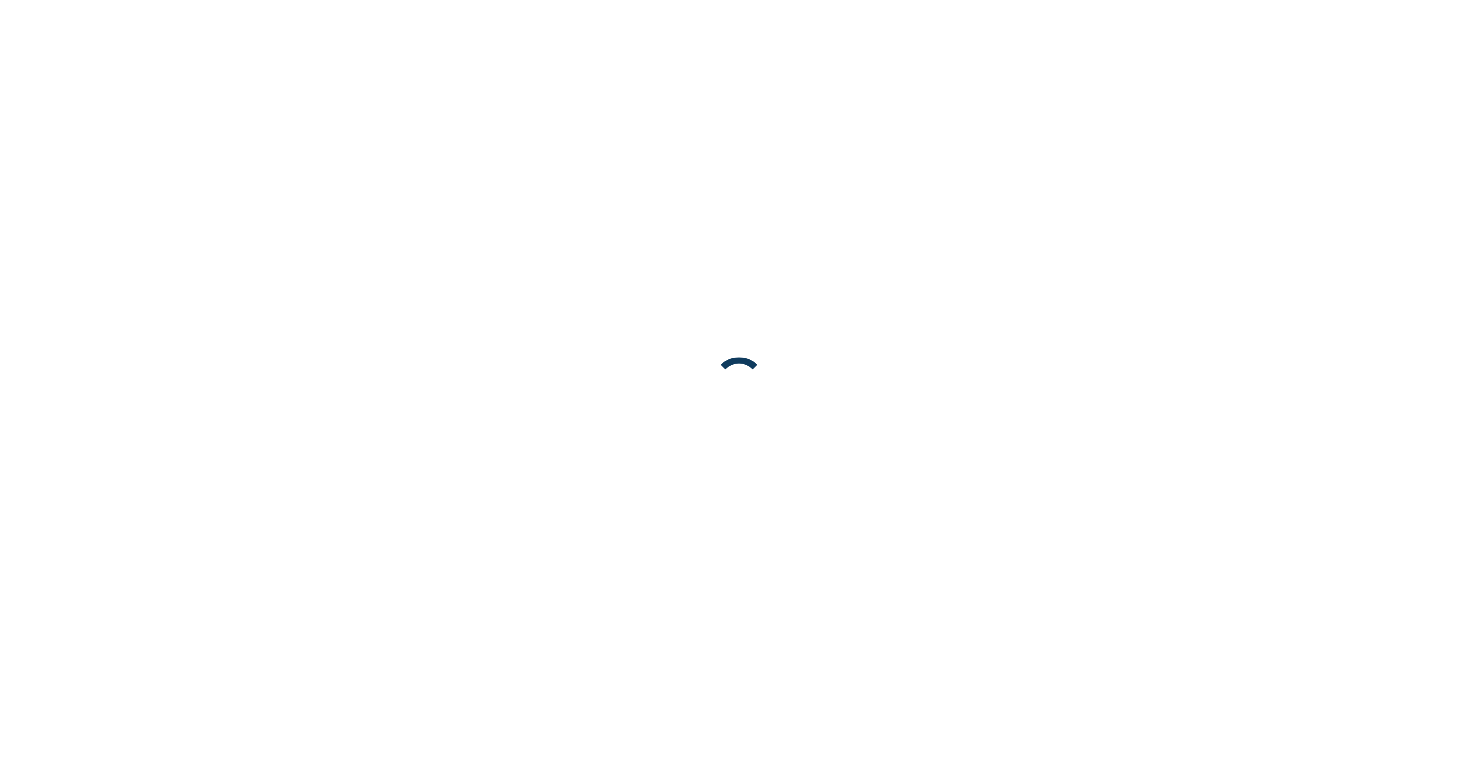 scroll, scrollTop: 0, scrollLeft: 0, axis: both 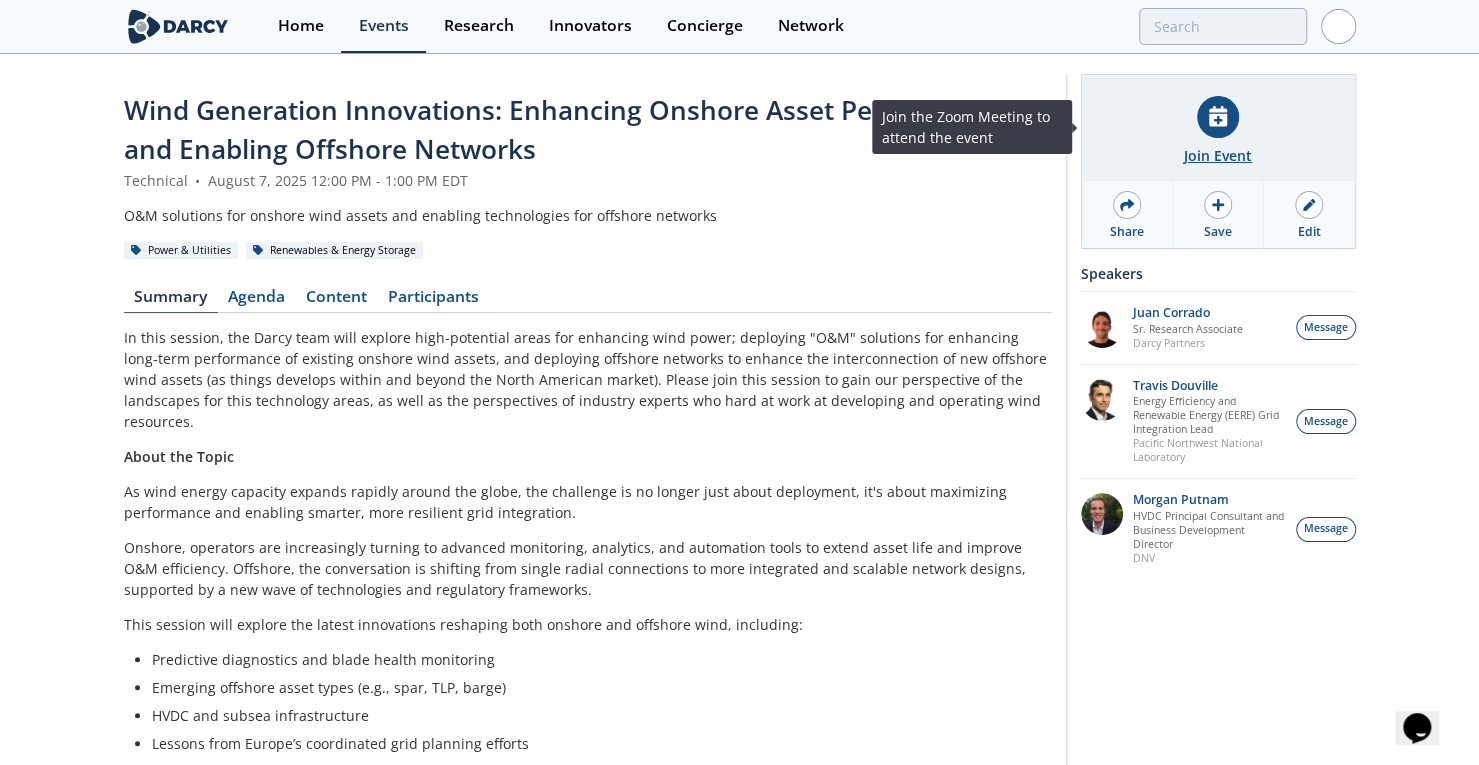 click on "Join Event" at bounding box center (1218, 155) 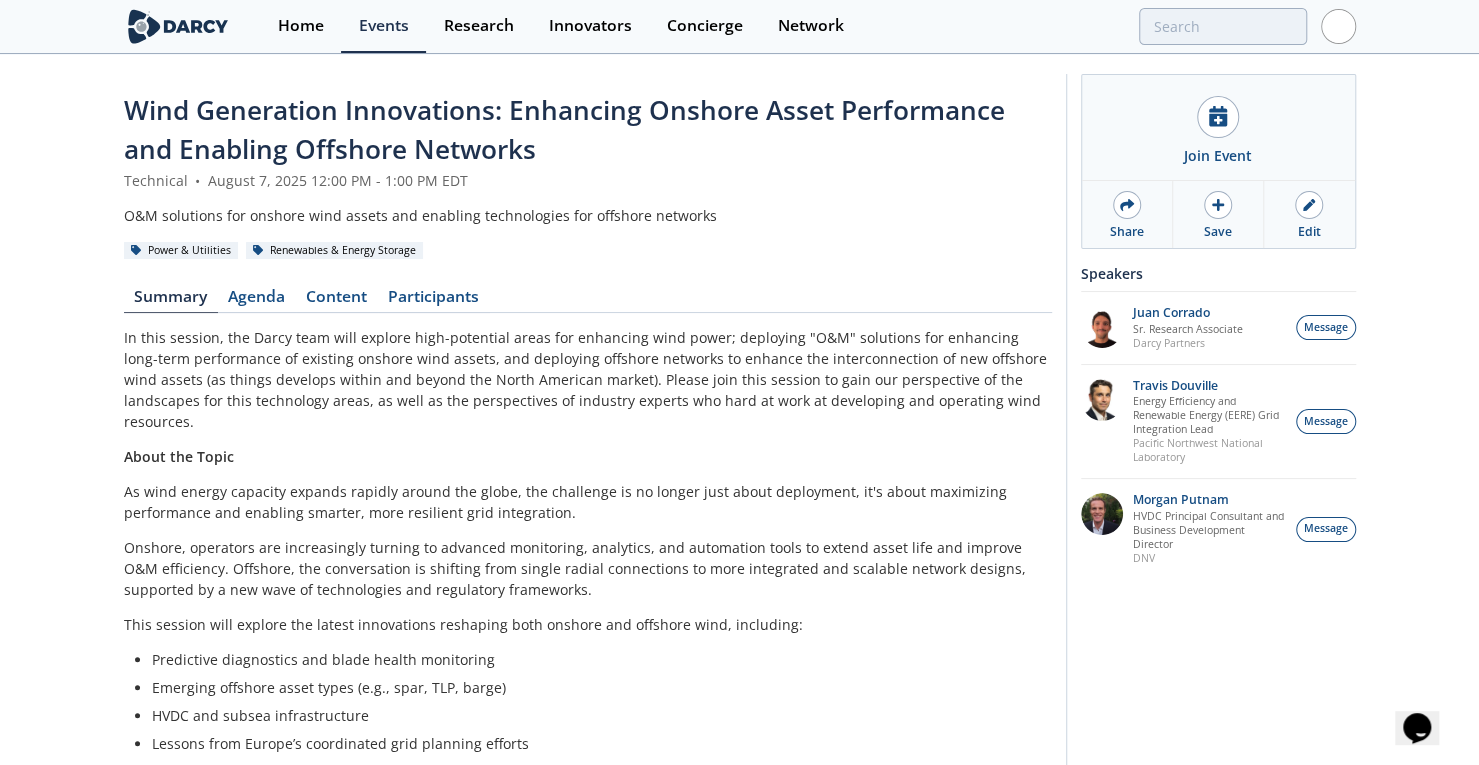 click on "As wind energy capacity expands rapidly around the globe, the challenge is no longer just about deployment,  it's about maximizing performance and enabling smarter, more resilient grid integration." at bounding box center [588, 502] 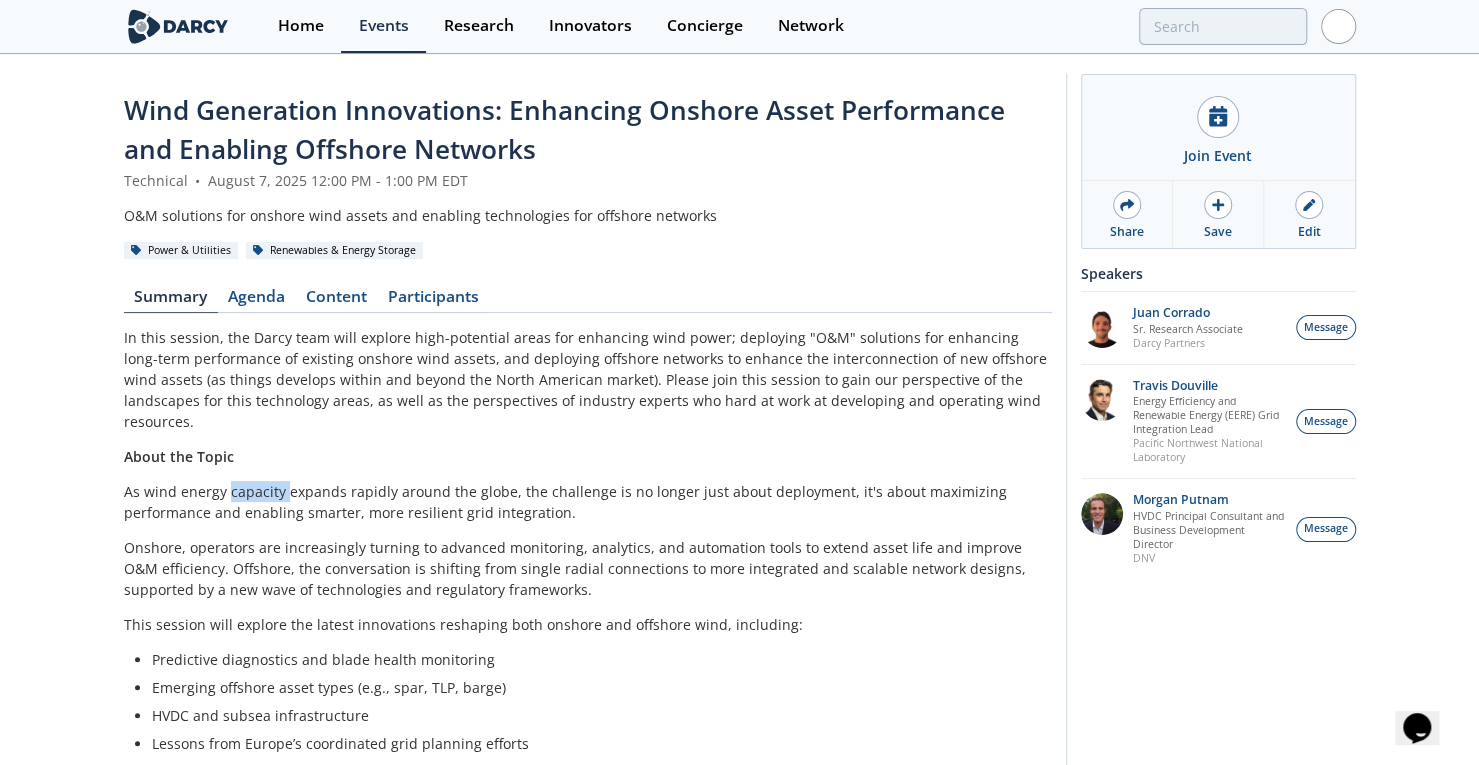 click on "As wind energy capacity expands rapidly around the globe, the challenge is no longer just about deployment,  it's about maximizing performance and enabling smarter, more resilient grid integration." at bounding box center (588, 502) 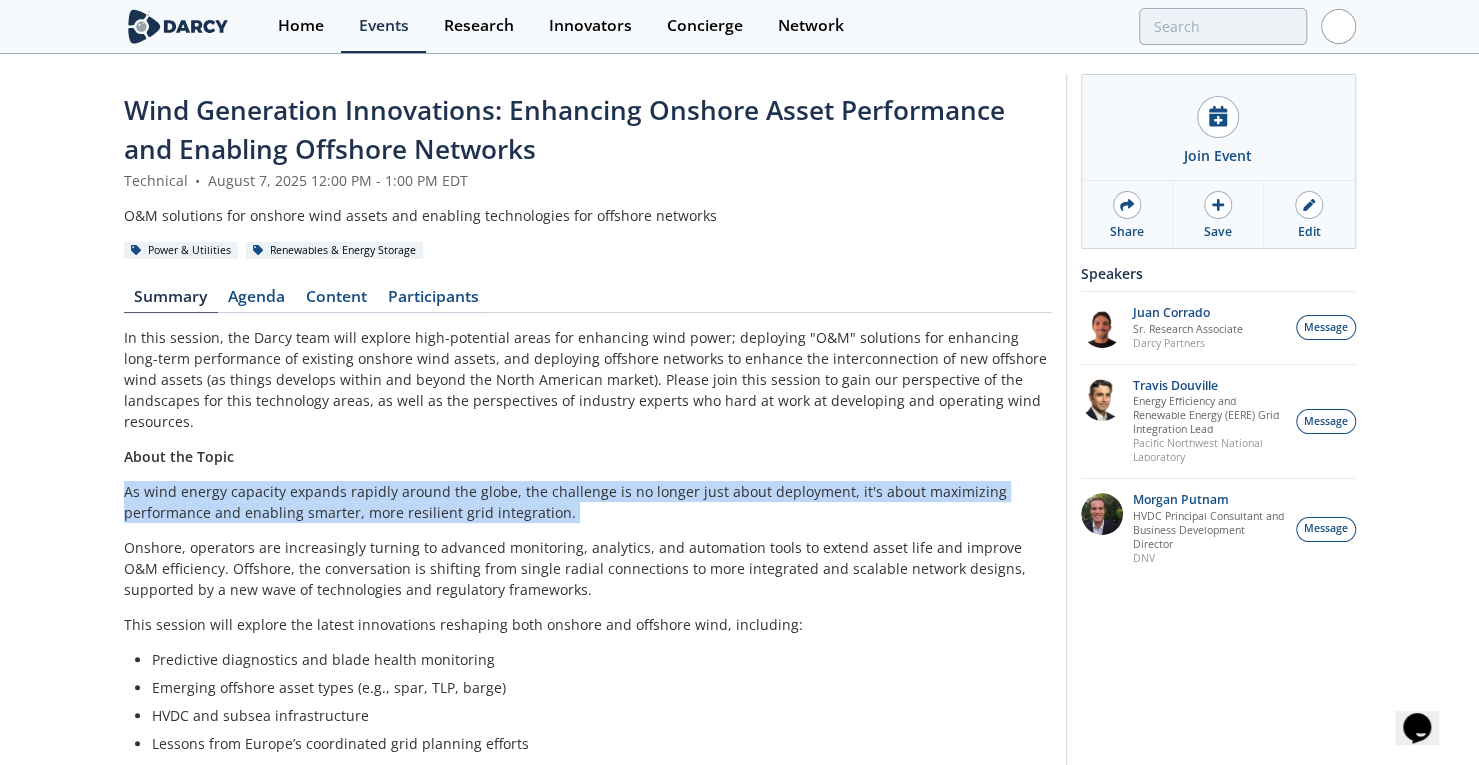 click on "As wind energy capacity expands rapidly around the globe, the challenge is no longer just about deployment,  it's about maximizing performance and enabling smarter, more resilient grid integration." at bounding box center (588, 502) 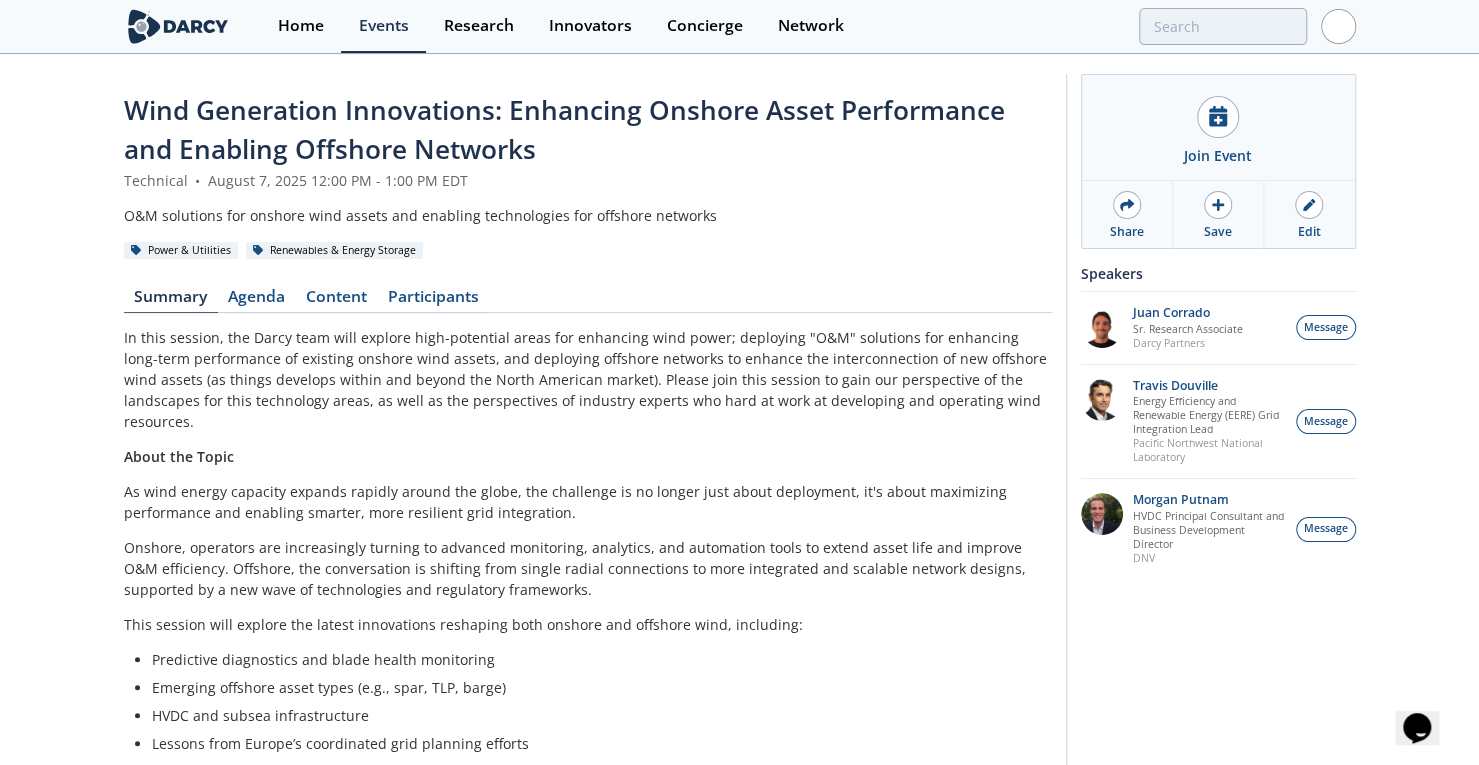 click on "Onshore, operators are increasingly turning to advanced monitoring, analytics, and automation tools to extend asset life and improve O&M efficiency. Offshore, the conversation is shifting from single radial connections to more integrated and scalable network designs, supported by a new wave of technologies and regulatory frameworks." at bounding box center (588, 568) 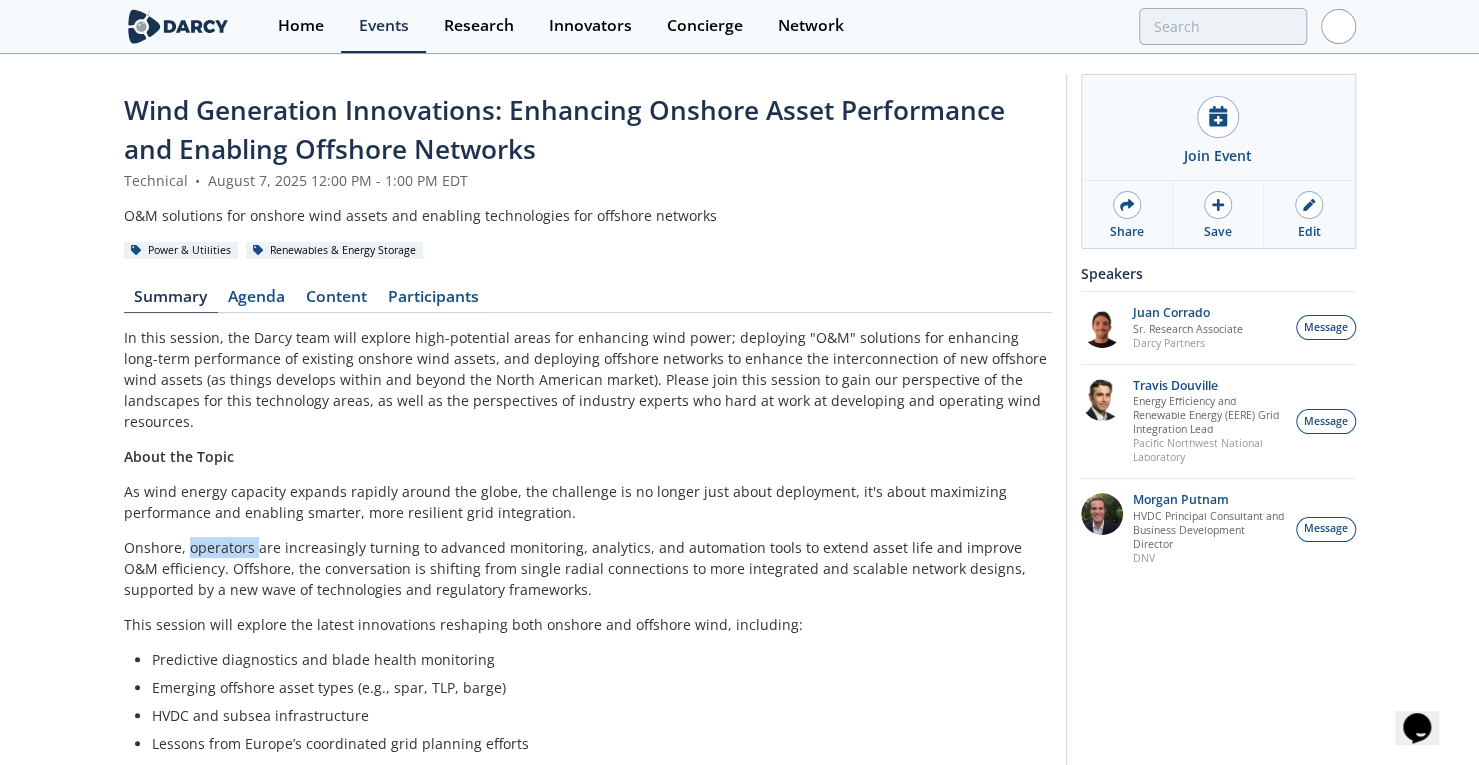 click on "Onshore, operators are increasingly turning to advanced monitoring, analytics, and automation tools to extend asset life and improve O&M efficiency. Offshore, the conversation is shifting from single radial connections to more integrated and scalable network designs, supported by a new wave of technologies and regulatory frameworks." at bounding box center (588, 568) 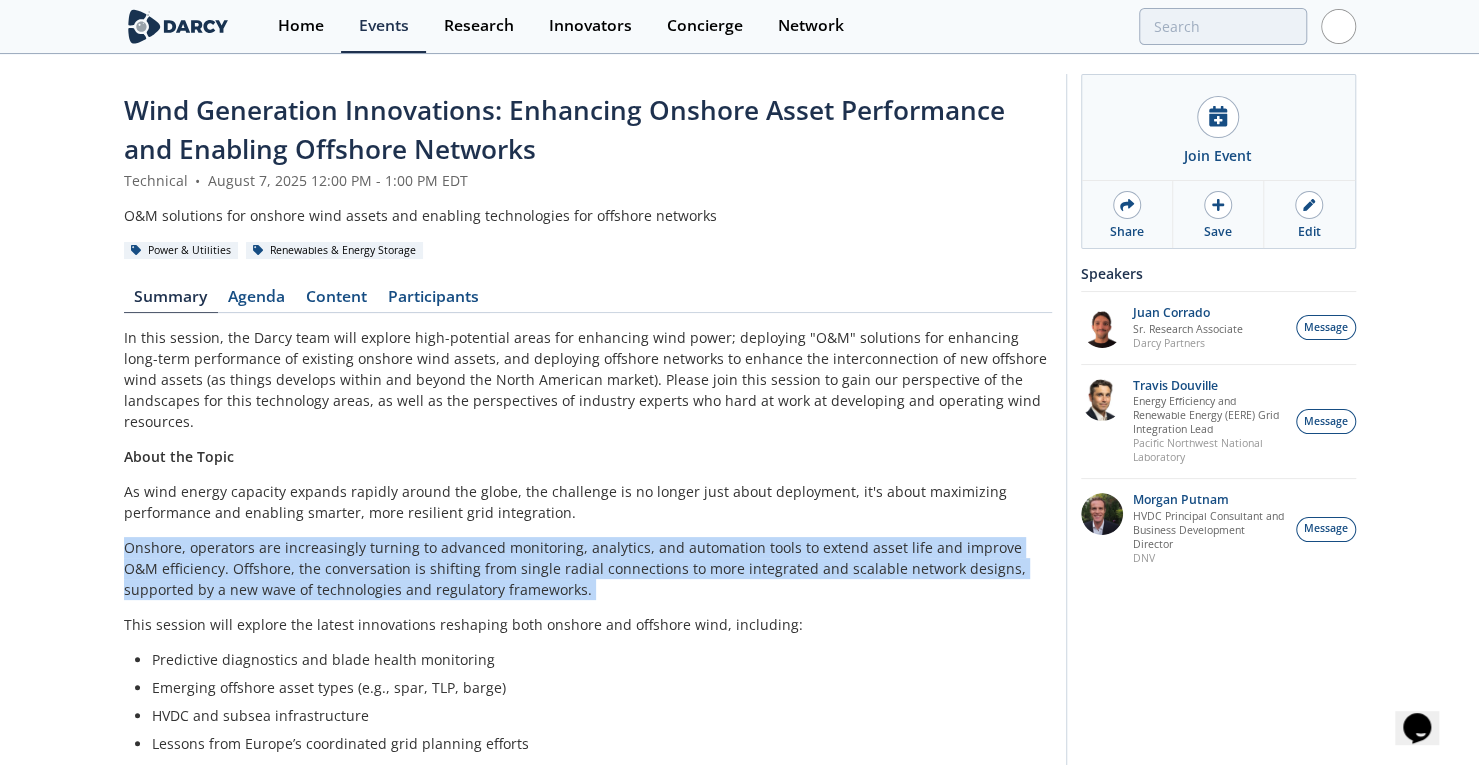 click on "Onshore, operators are increasingly turning to advanced monitoring, analytics, and automation tools to extend asset life and improve O&M efficiency. Offshore, the conversation is shifting from single radial connections to more integrated and scalable network designs, supported by a new wave of technologies and regulatory frameworks." at bounding box center [588, 568] 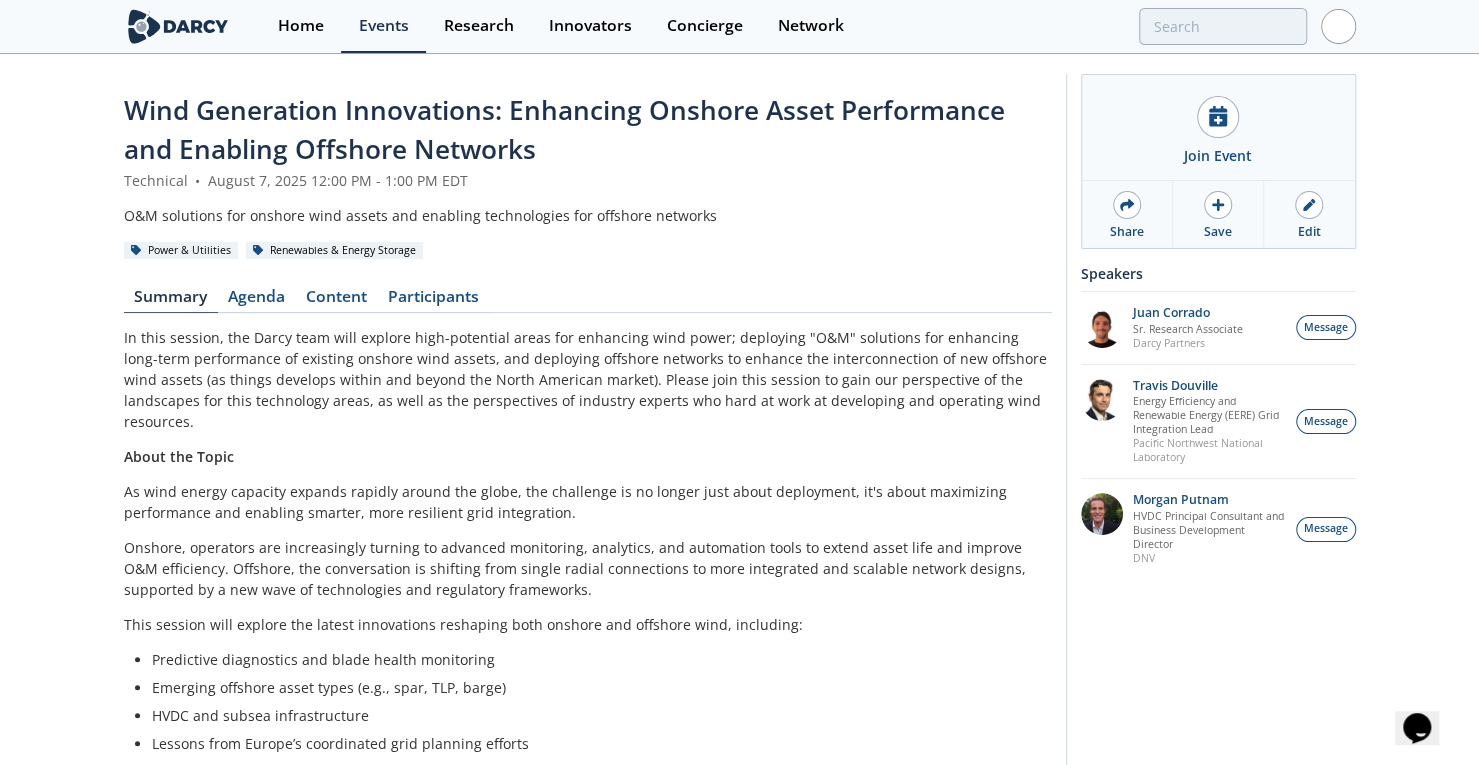 click on "Onshore, operators are increasingly turning to advanced monitoring, analytics, and automation tools to extend asset life and improve O&M efficiency. Offshore, the conversation is shifting from single radial connections to more integrated and scalable network designs, supported by a new wave of technologies and regulatory frameworks." at bounding box center (588, 568) 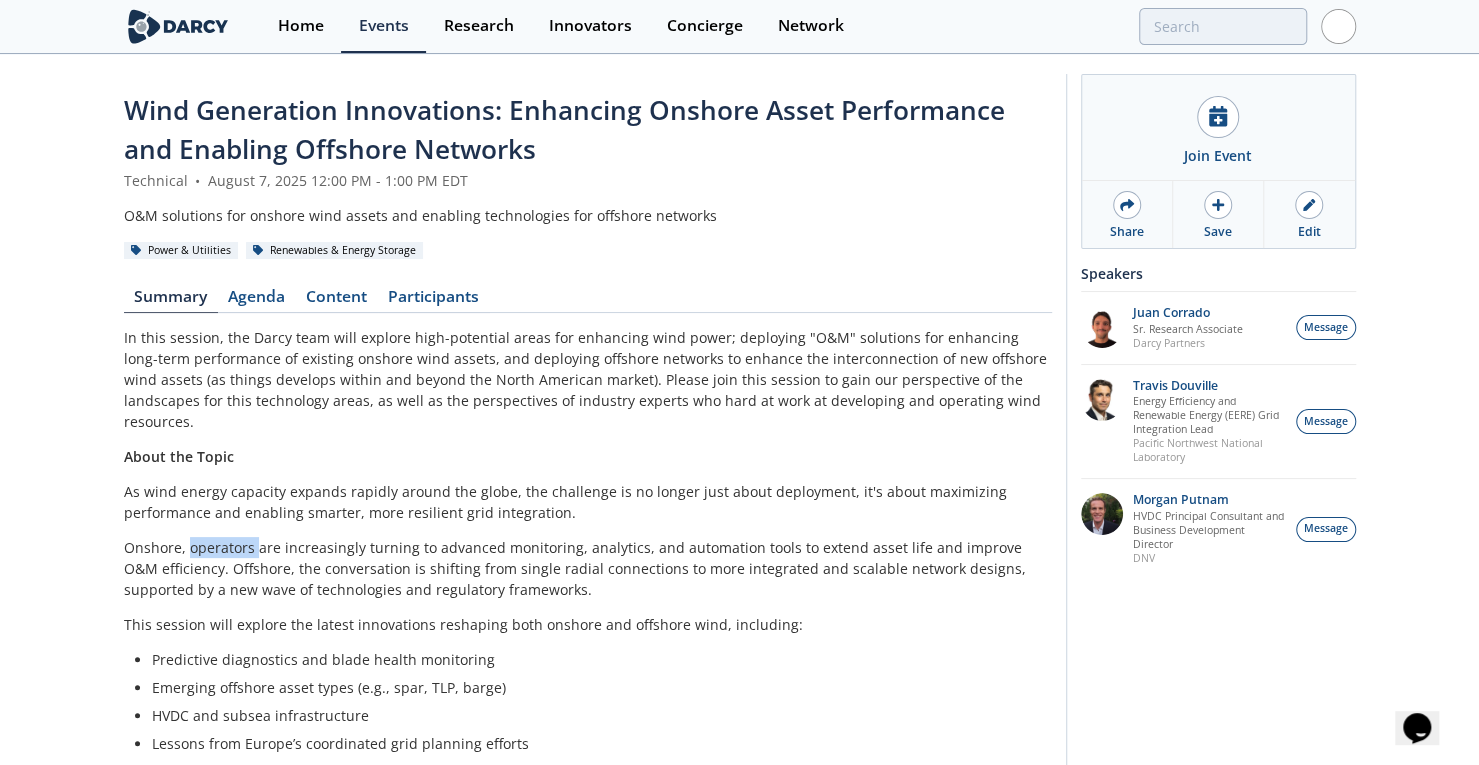 click on "Onshore, operators are increasingly turning to advanced monitoring, analytics, and automation tools to extend asset life and improve O&M efficiency. Offshore, the conversation is shifting from single radial connections to more integrated and scalable network designs, supported by a new wave of technologies and regulatory frameworks." at bounding box center [588, 568] 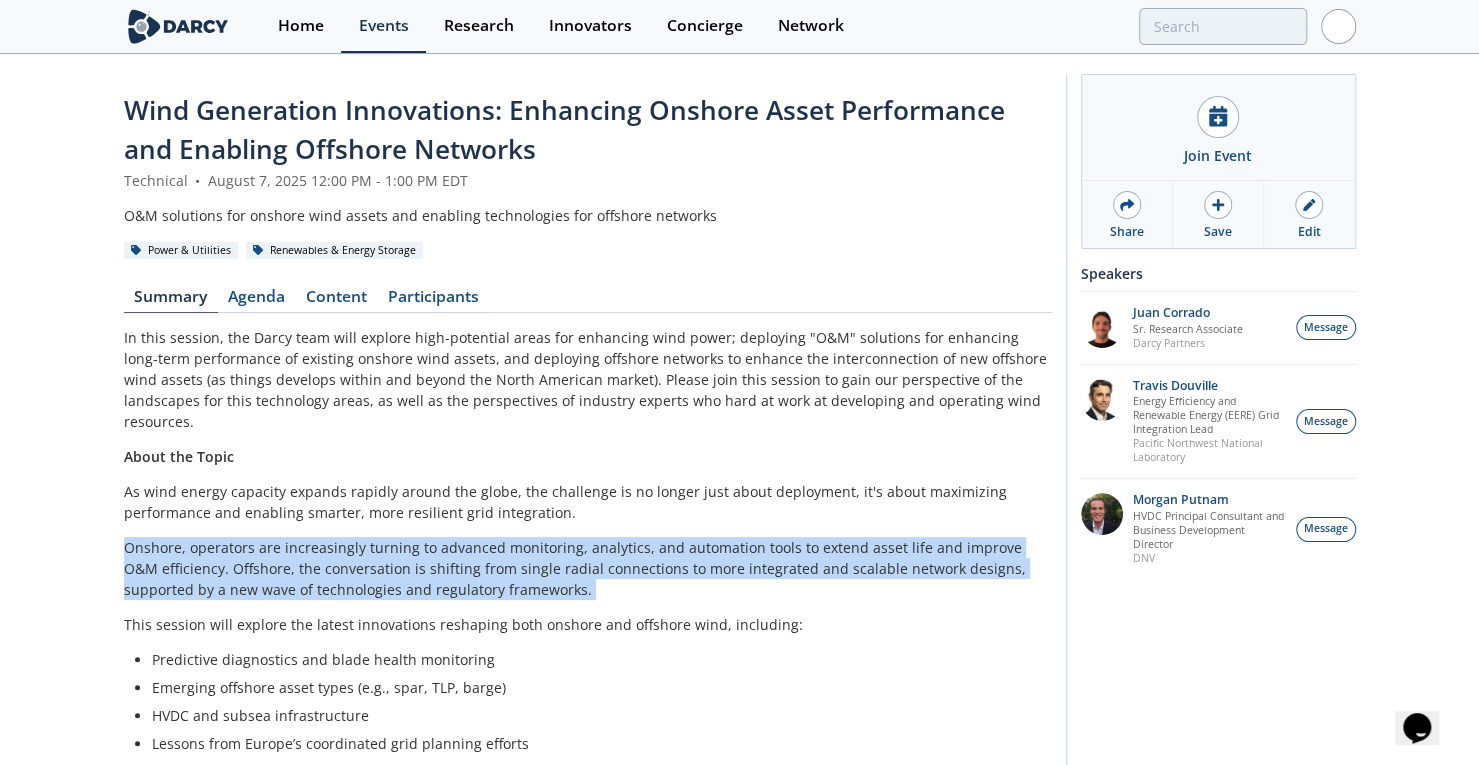 click on "Onshore, operators are increasingly turning to advanced monitoring, analytics, and automation tools to extend asset life and improve O&M efficiency. Offshore, the conversation is shifting from single radial connections to more integrated and scalable network designs, supported by a new wave of technologies and regulatory frameworks." at bounding box center (588, 568) 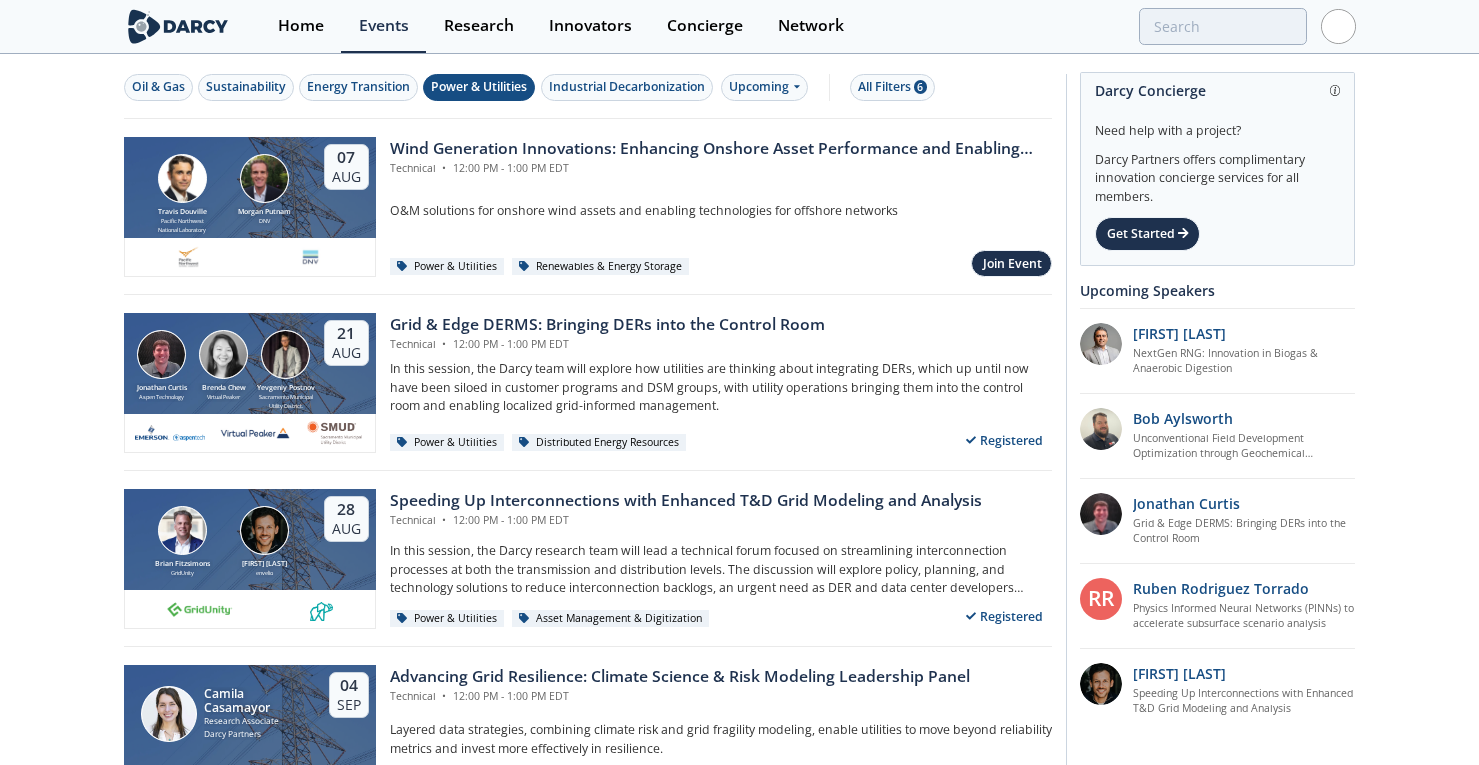 scroll, scrollTop: 274, scrollLeft: 0, axis: vertical 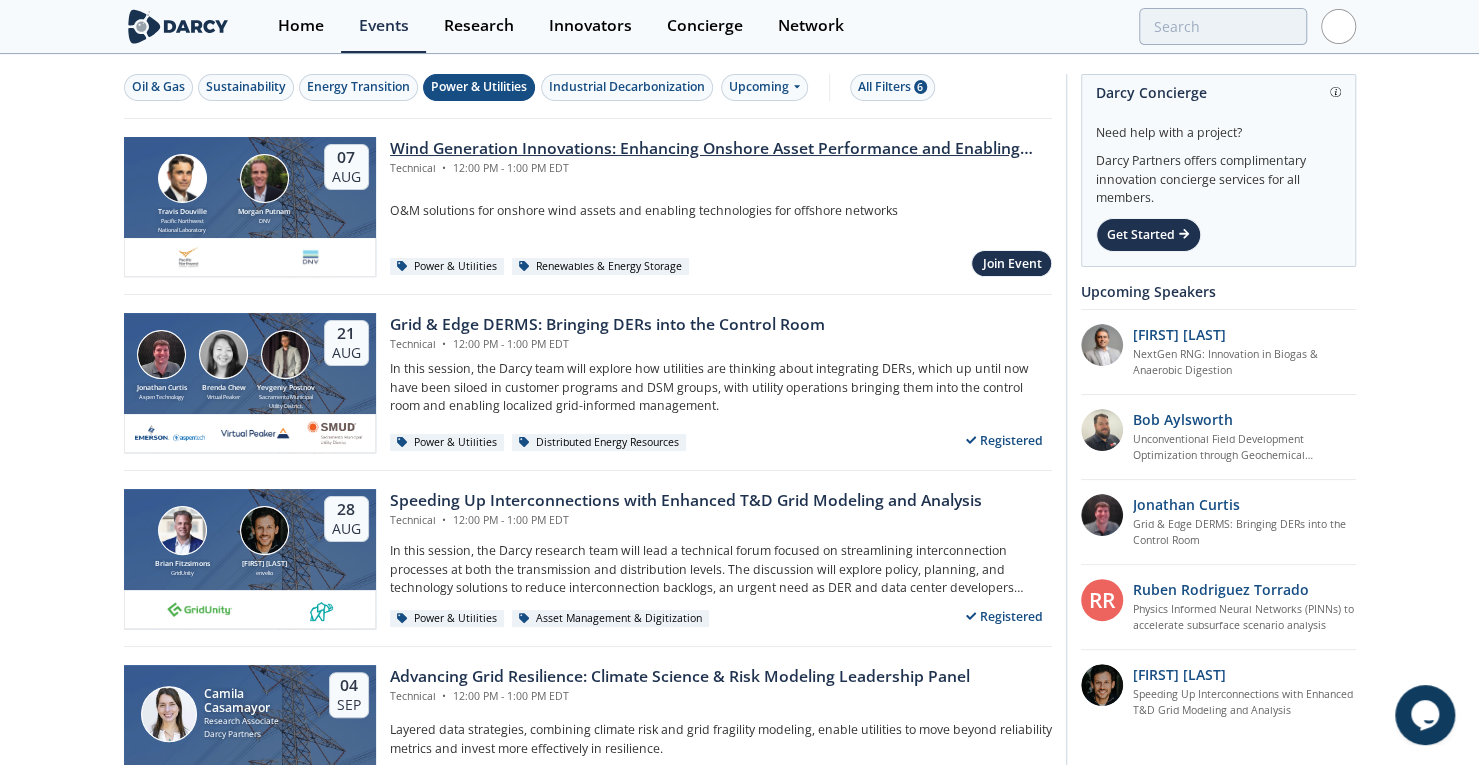 click on "Wind Generation Innovations: Enhancing Onshore Asset Performance and Enabling Offshore Networks" at bounding box center (721, 149) 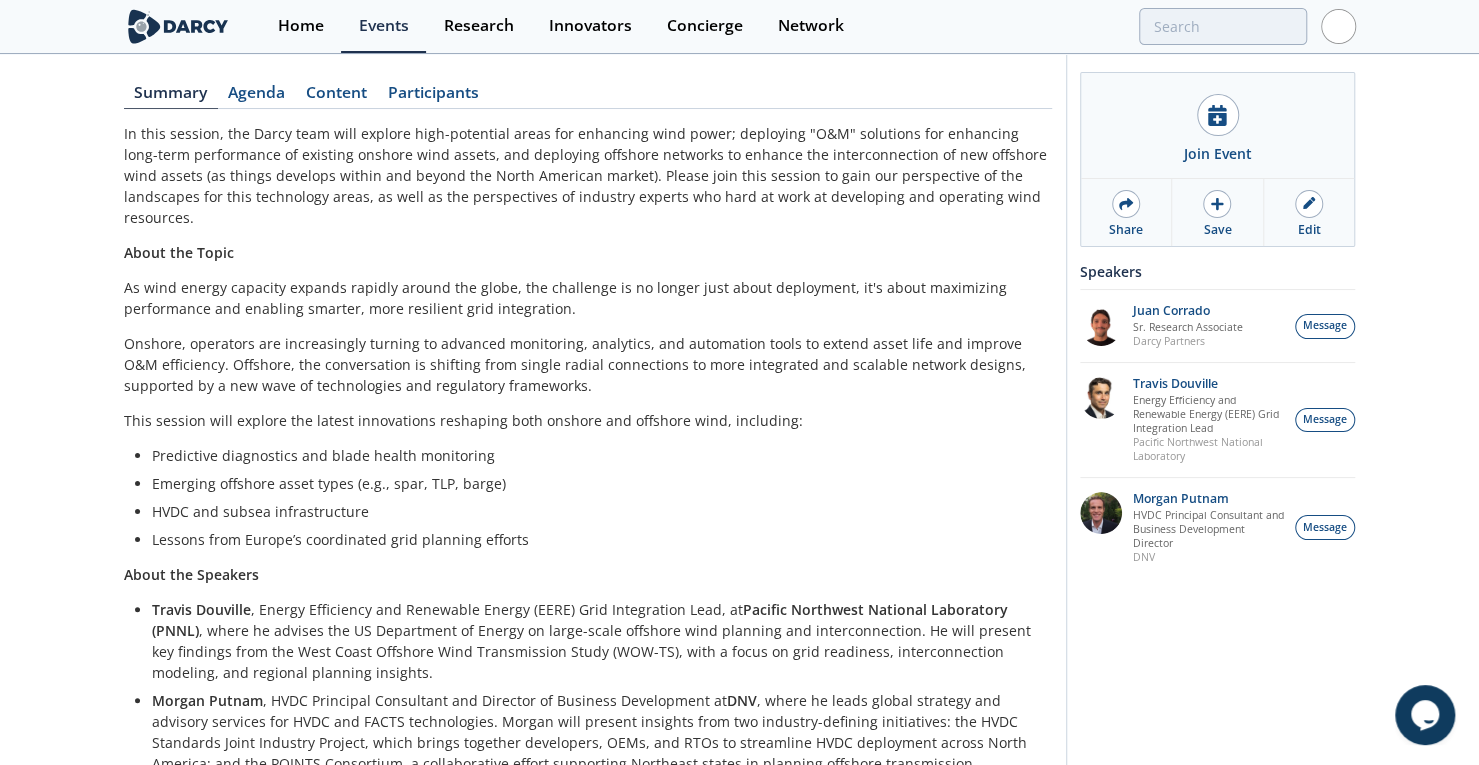 drag, startPoint x: 462, startPoint y: 431, endPoint x: 488, endPoint y: 561, distance: 132.57451 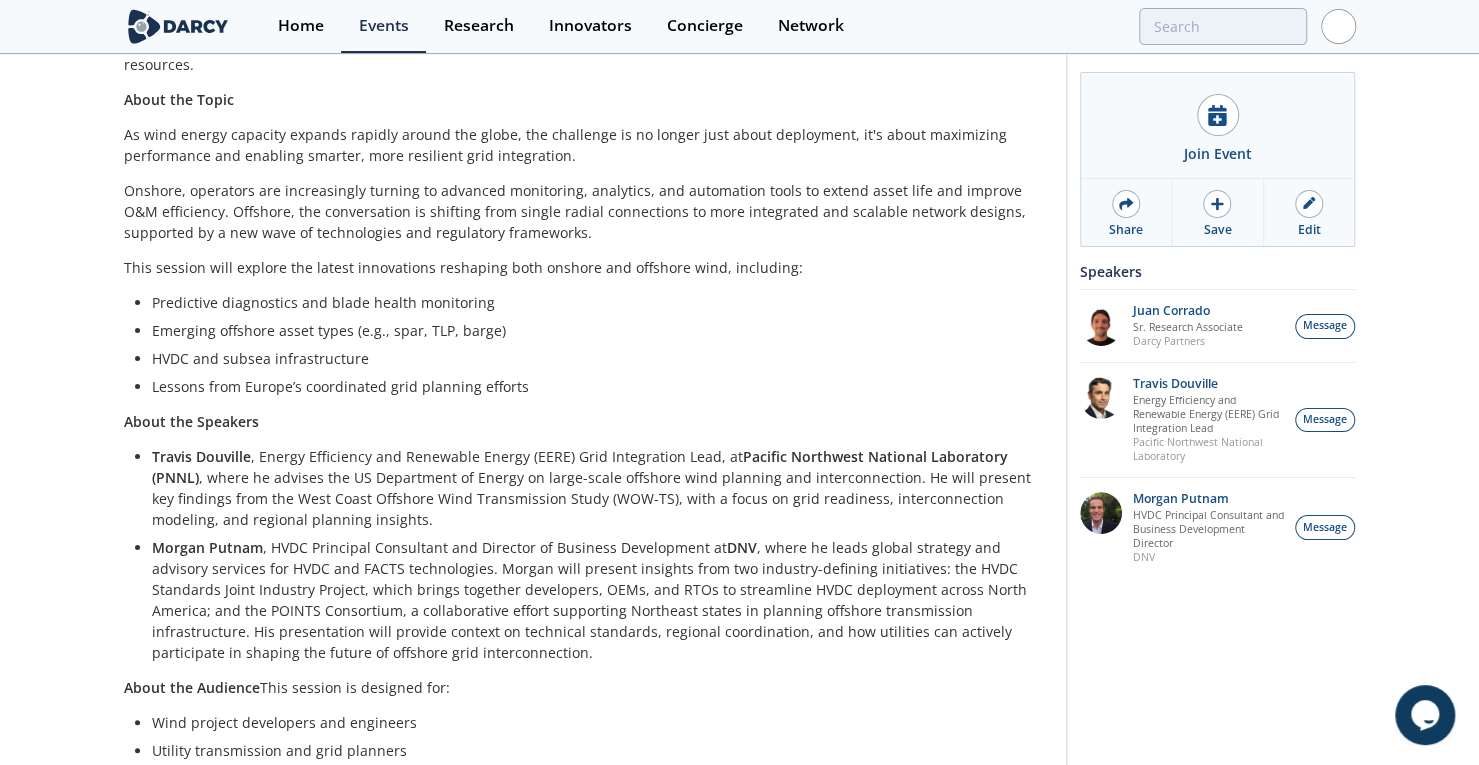drag, startPoint x: 523, startPoint y: 401, endPoint x: 524, endPoint y: 450, distance: 49.010204 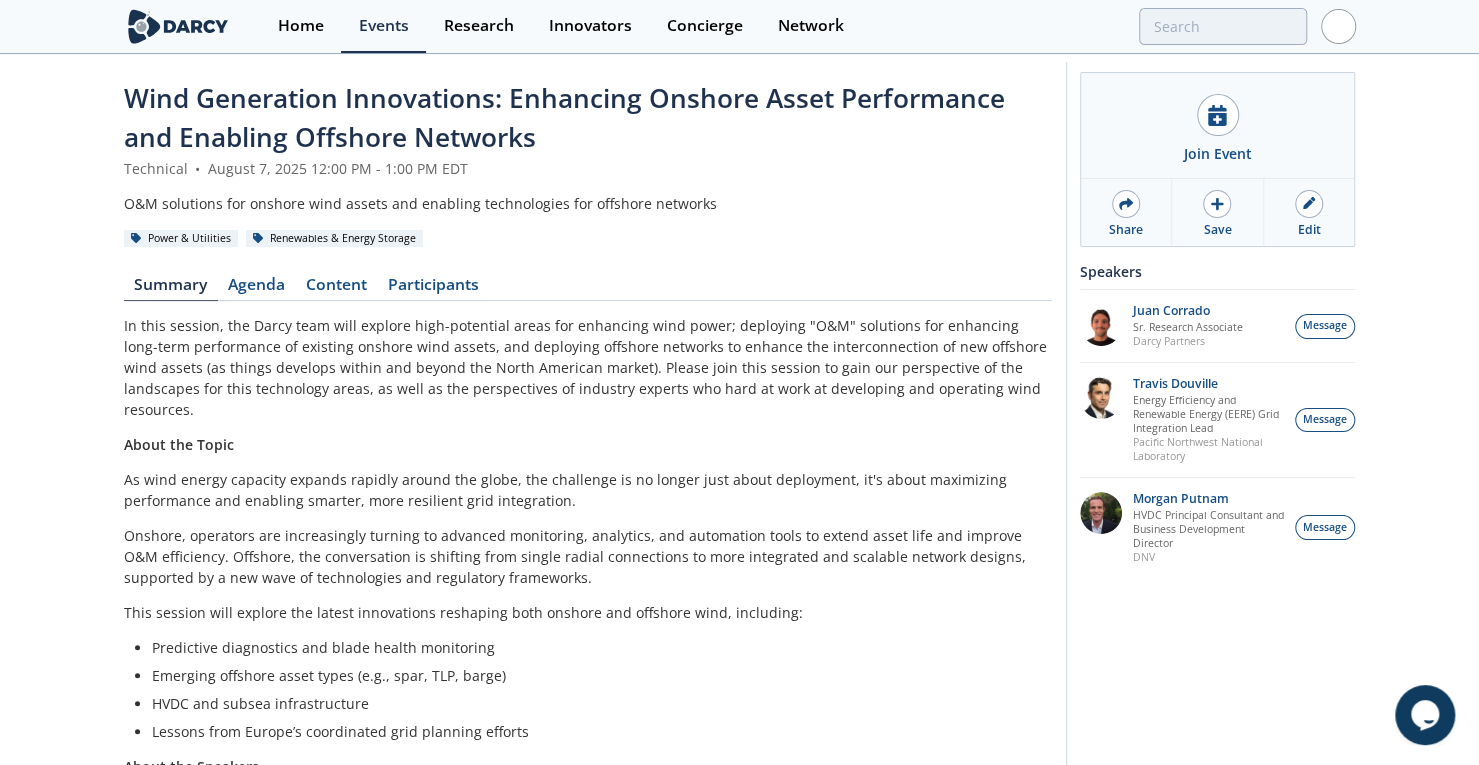 scroll, scrollTop: 0, scrollLeft: 0, axis: both 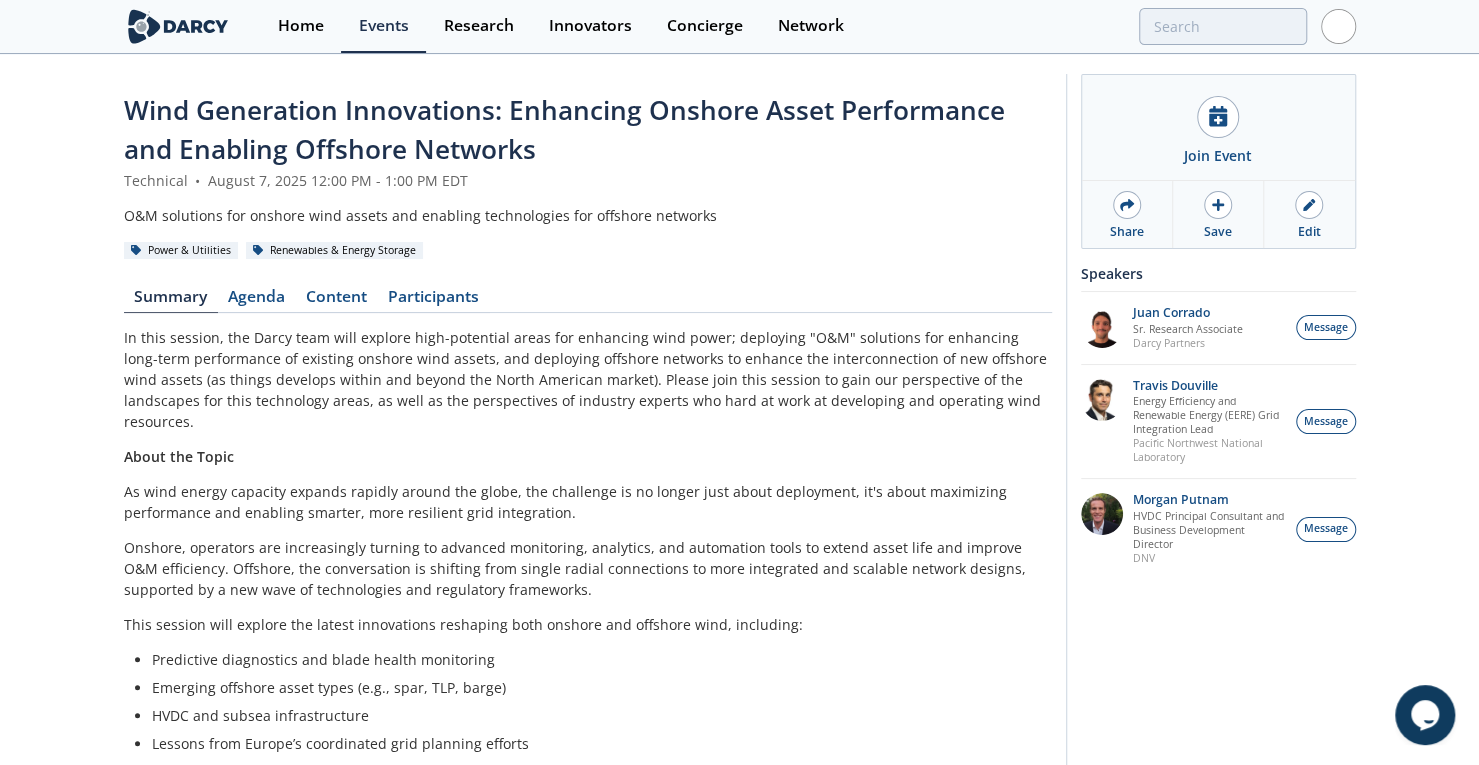 drag, startPoint x: 530, startPoint y: 462, endPoint x: 487, endPoint y: 233, distance: 233.00215 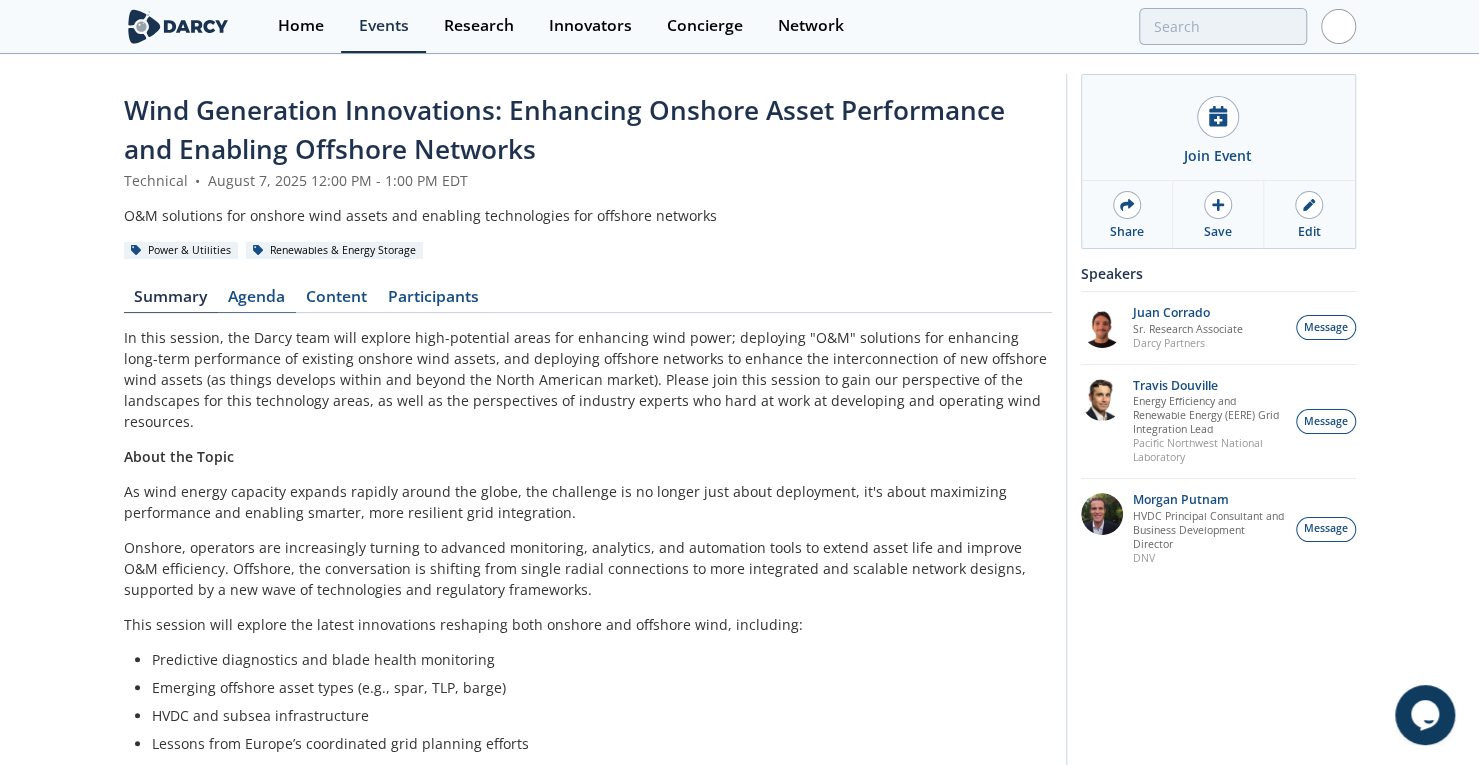 click on "Agenda" at bounding box center (257, 301) 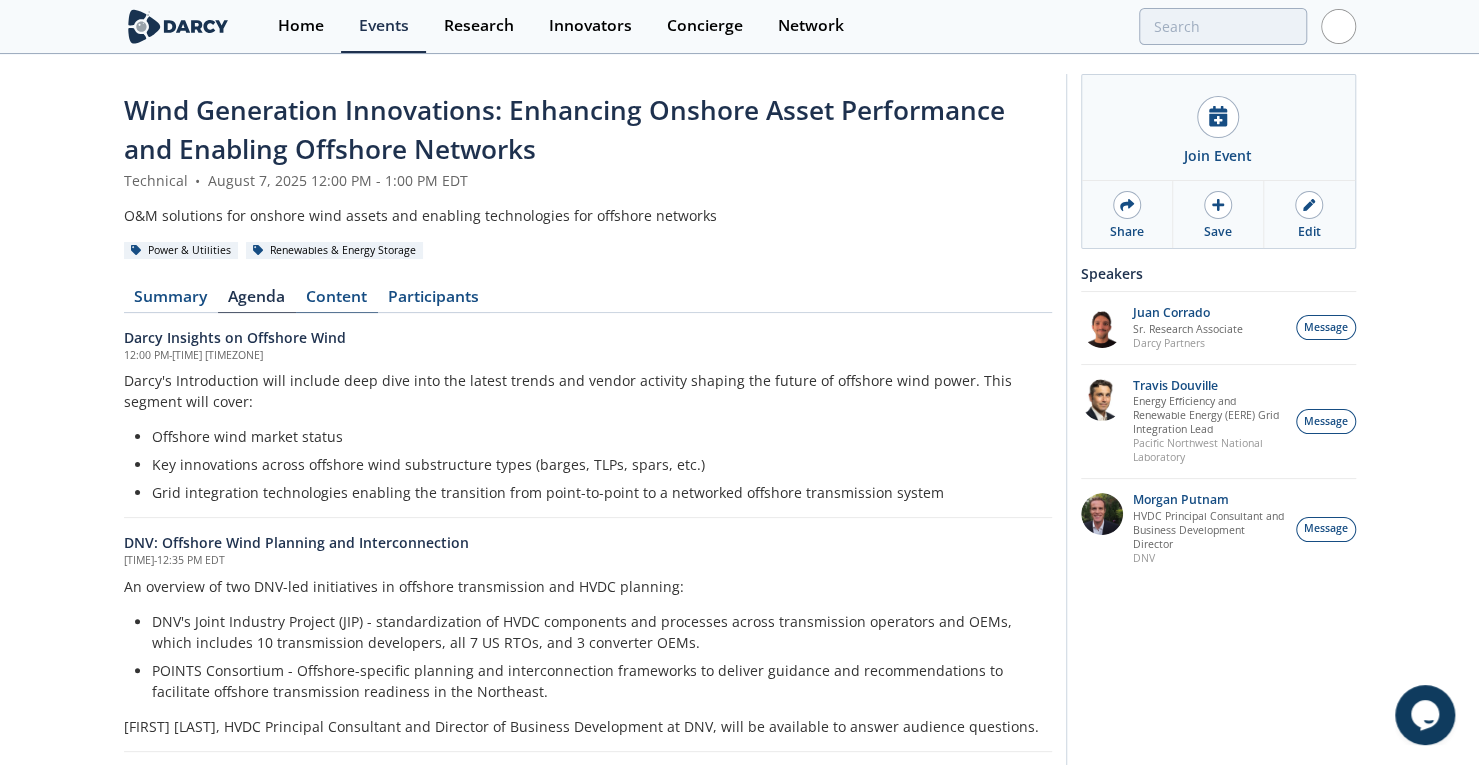 click on "Content" at bounding box center (337, 301) 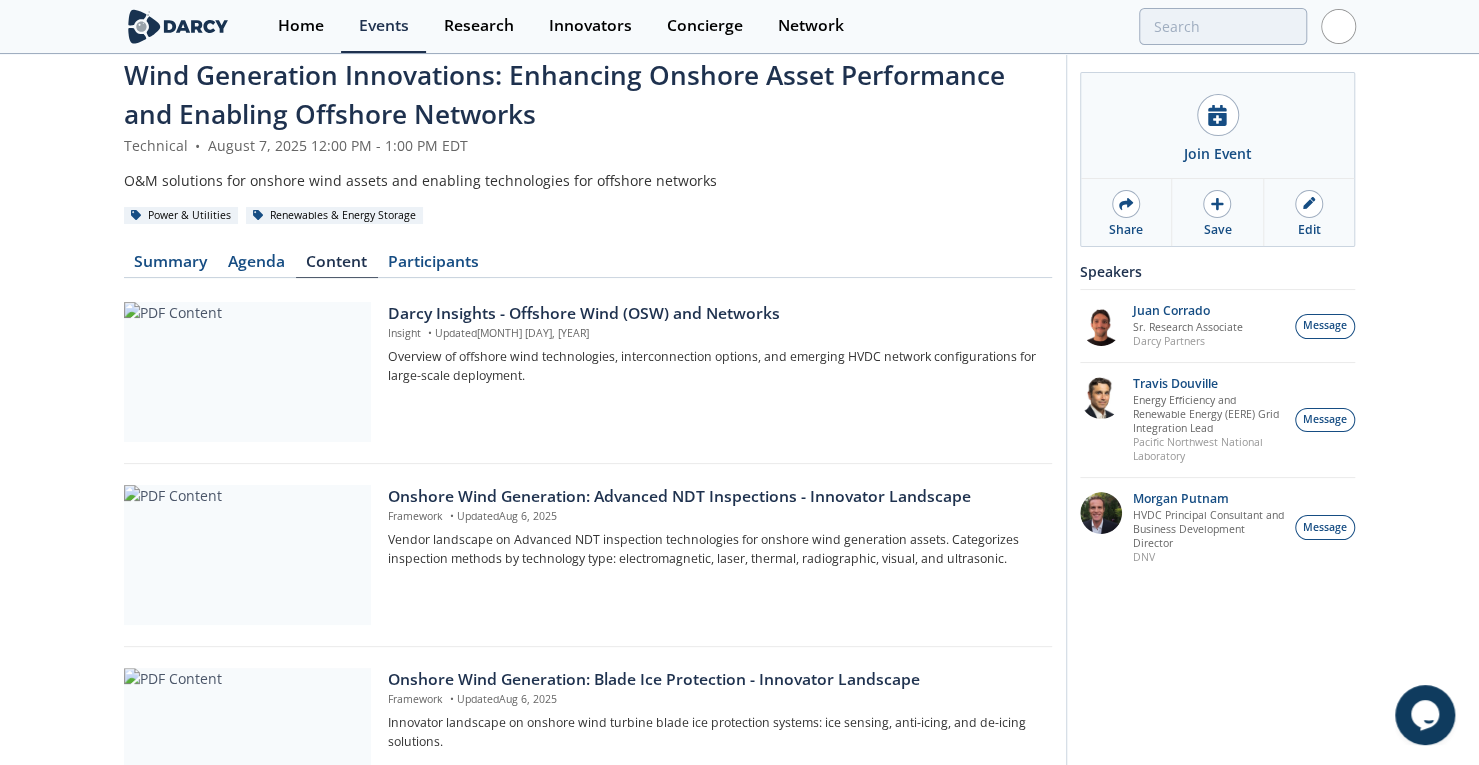 scroll, scrollTop: 0, scrollLeft: 0, axis: both 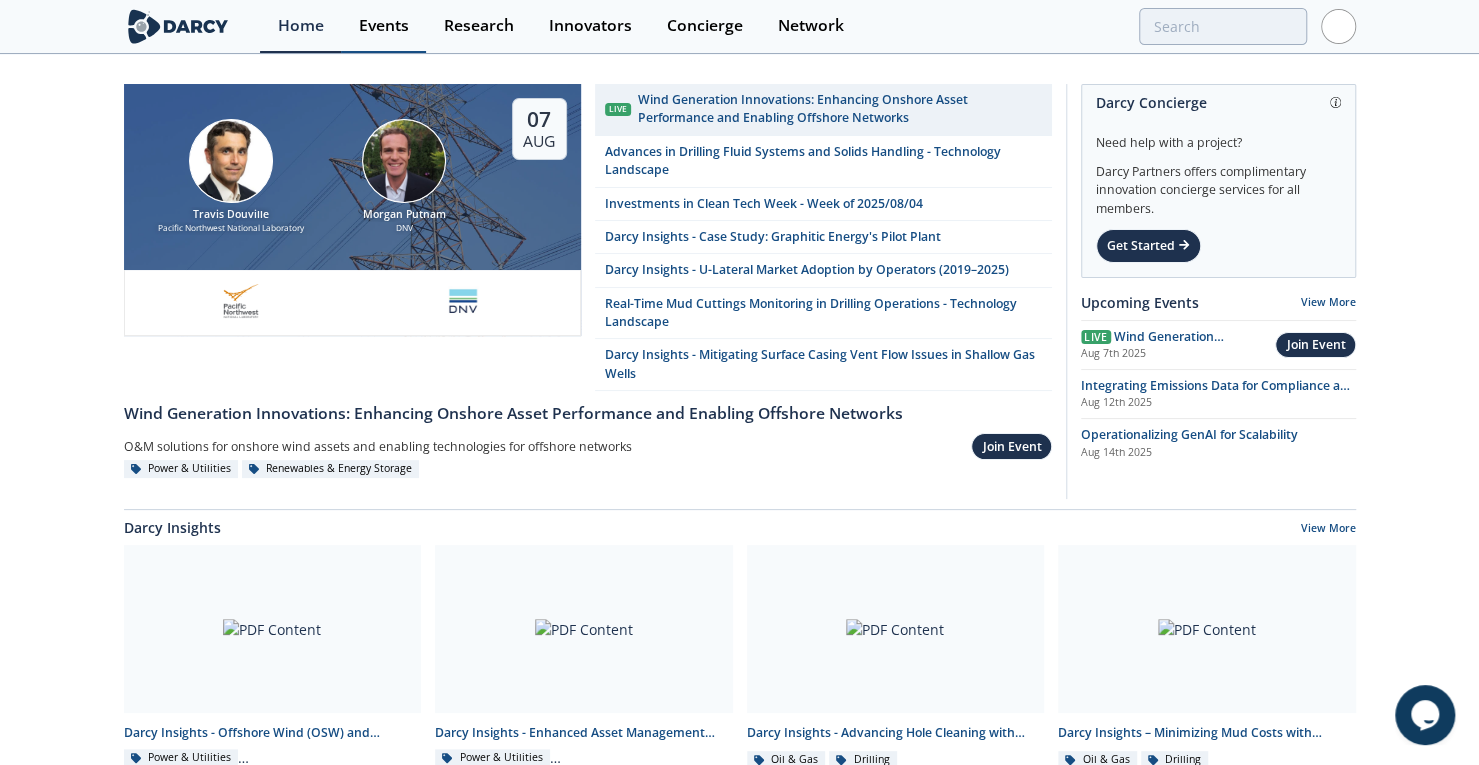 click on "Events" at bounding box center [384, 26] 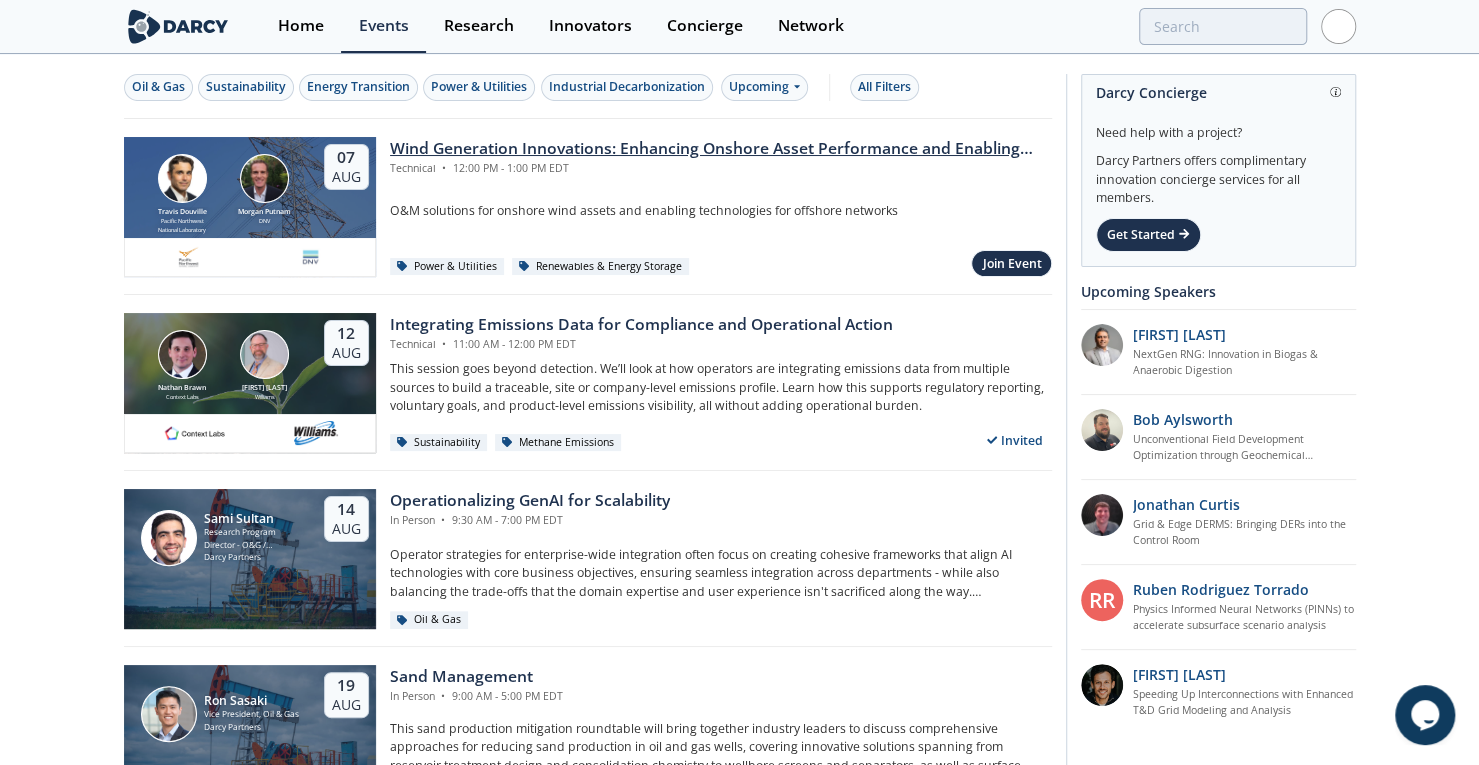 click on "Wind Generation Innovations: Enhancing Onshore Asset Performance and Enabling Offshore Networks" at bounding box center [721, 149] 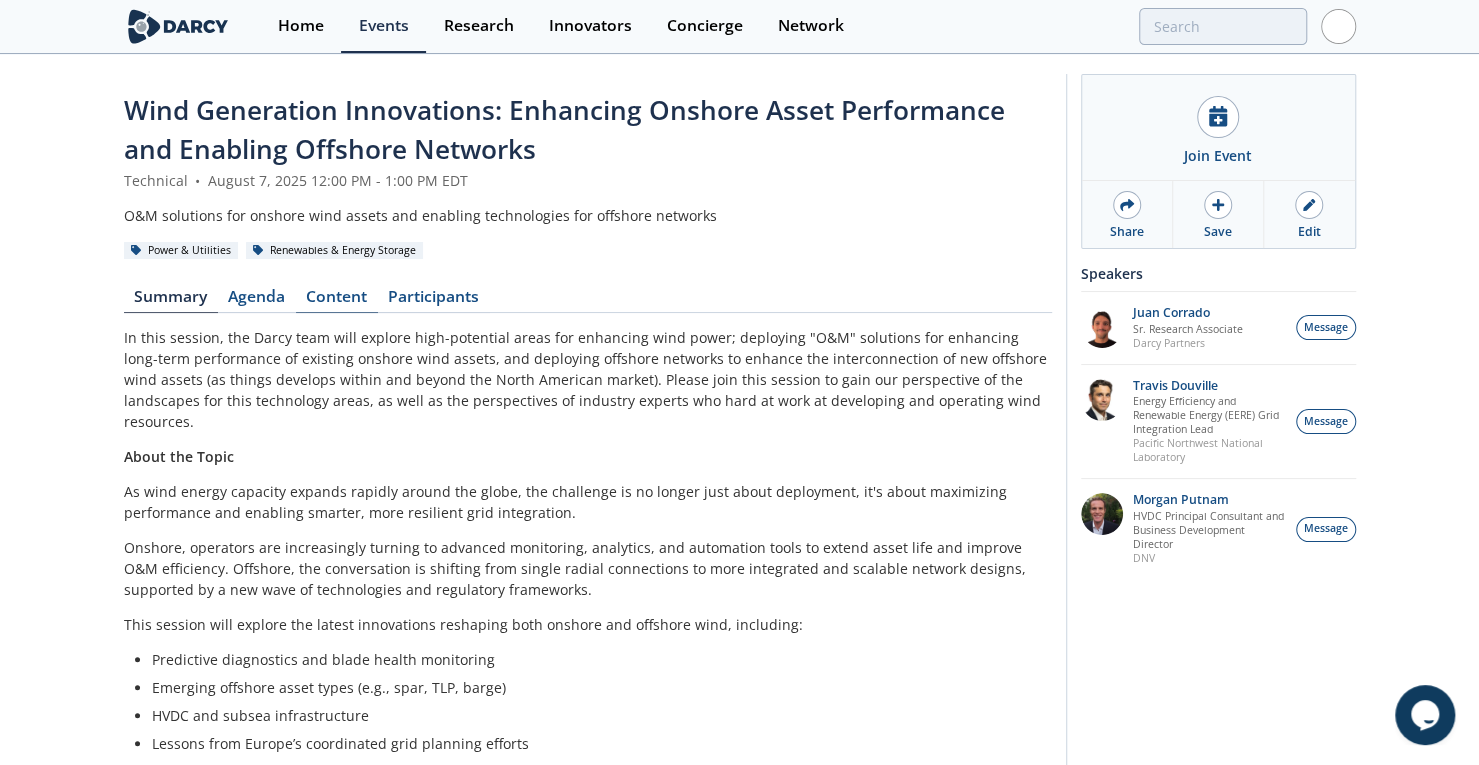 click on "Content" at bounding box center (337, 301) 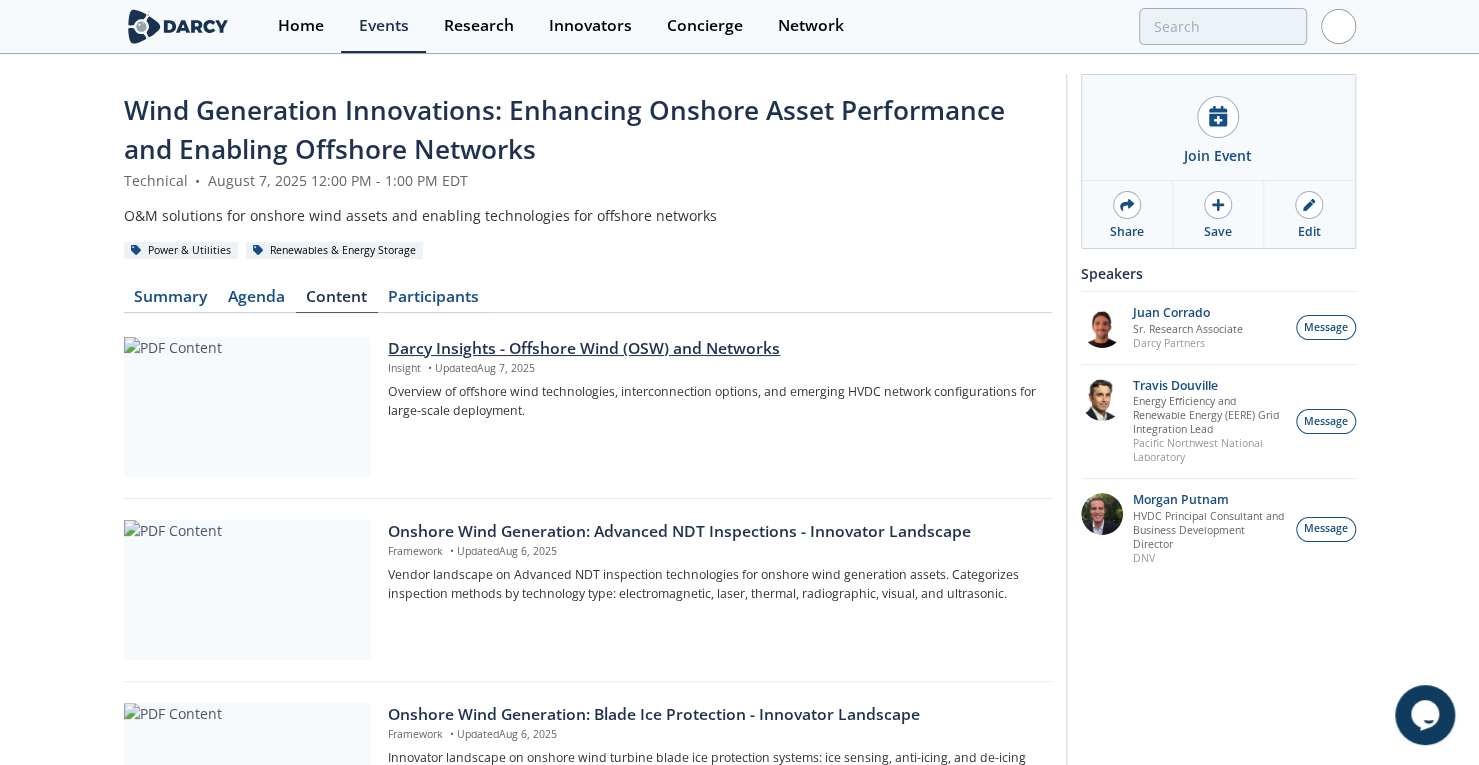 click on "Darcy Insights - Offshore Wind (OSW) and Networks" at bounding box center (712, 349) 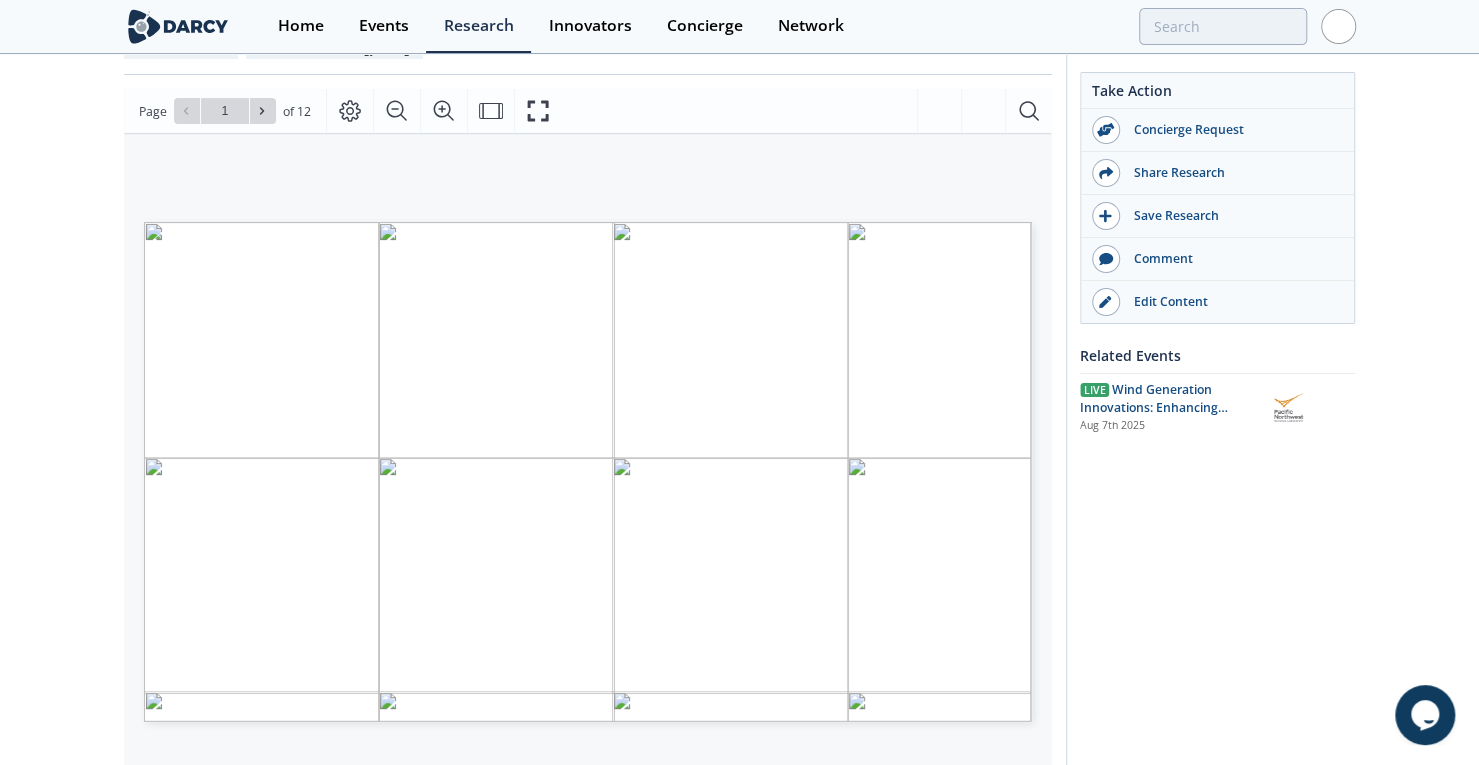scroll, scrollTop: 245, scrollLeft: 0, axis: vertical 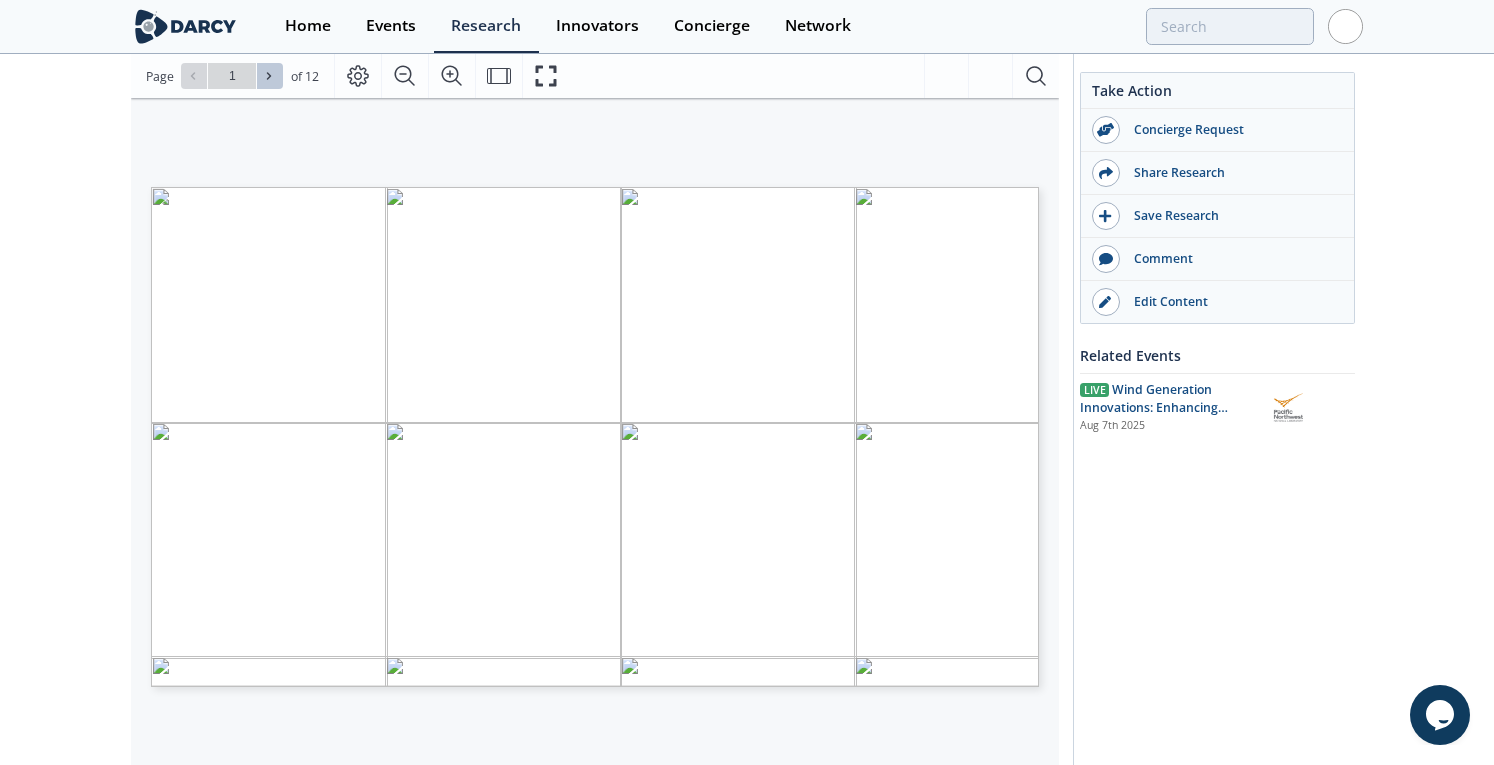 click 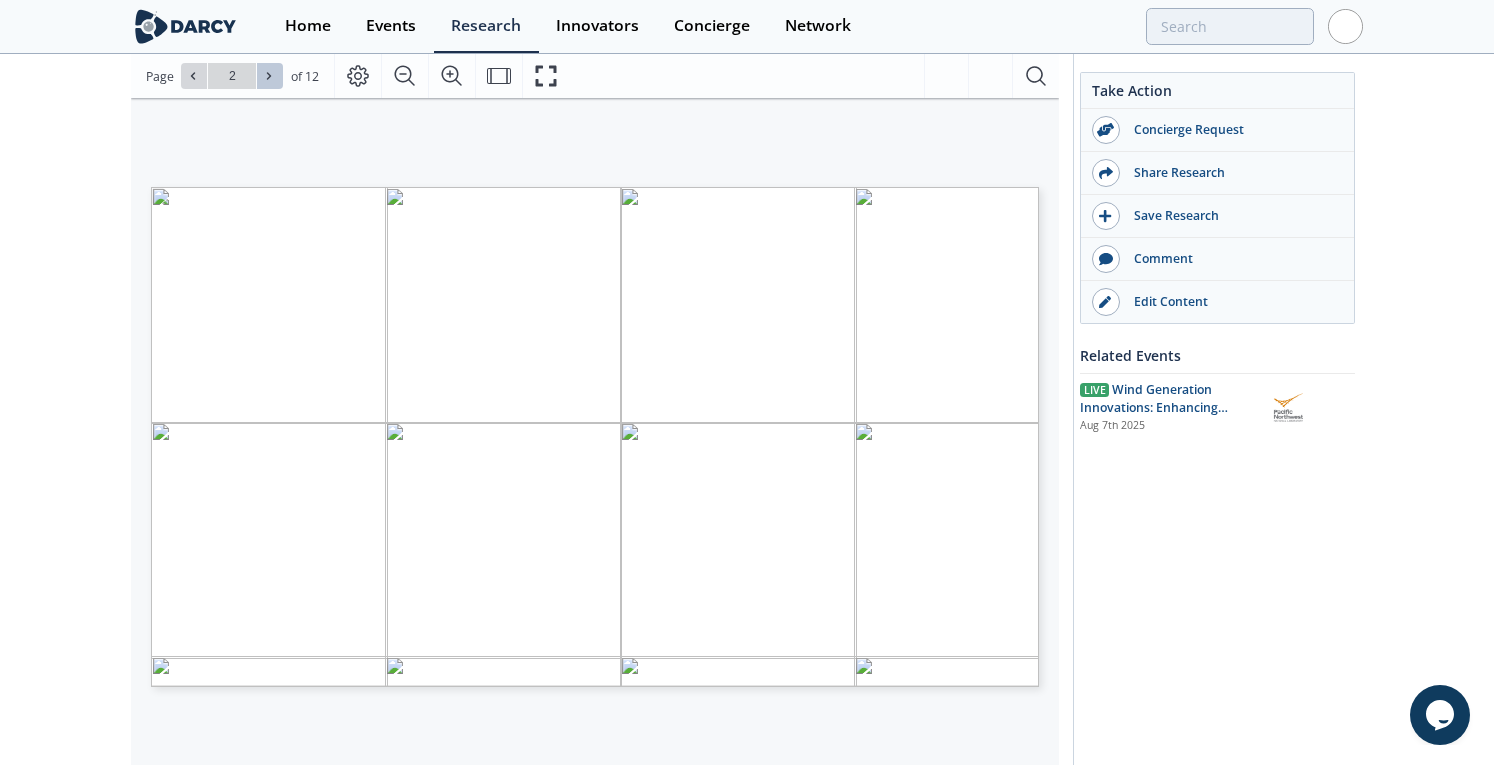 click 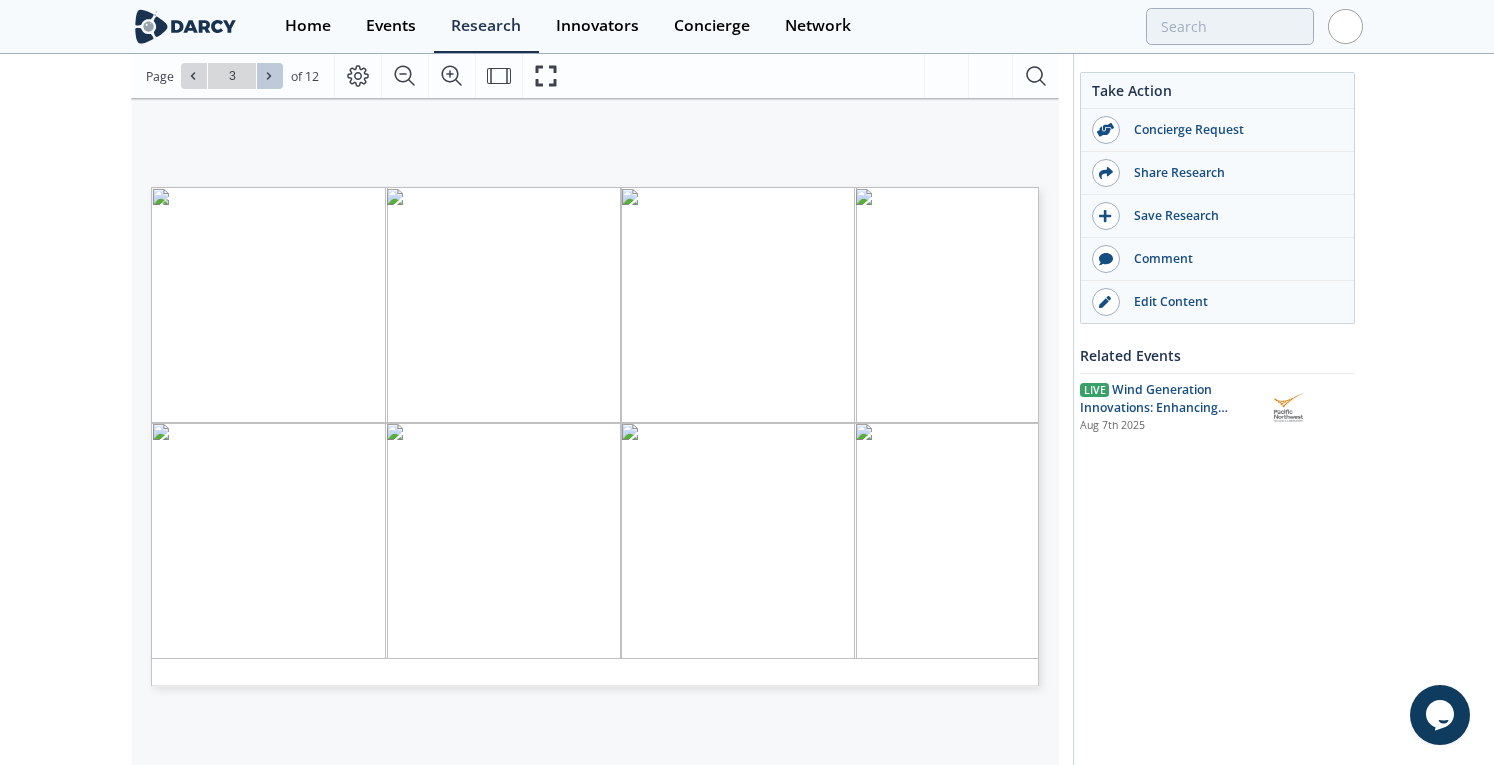 click 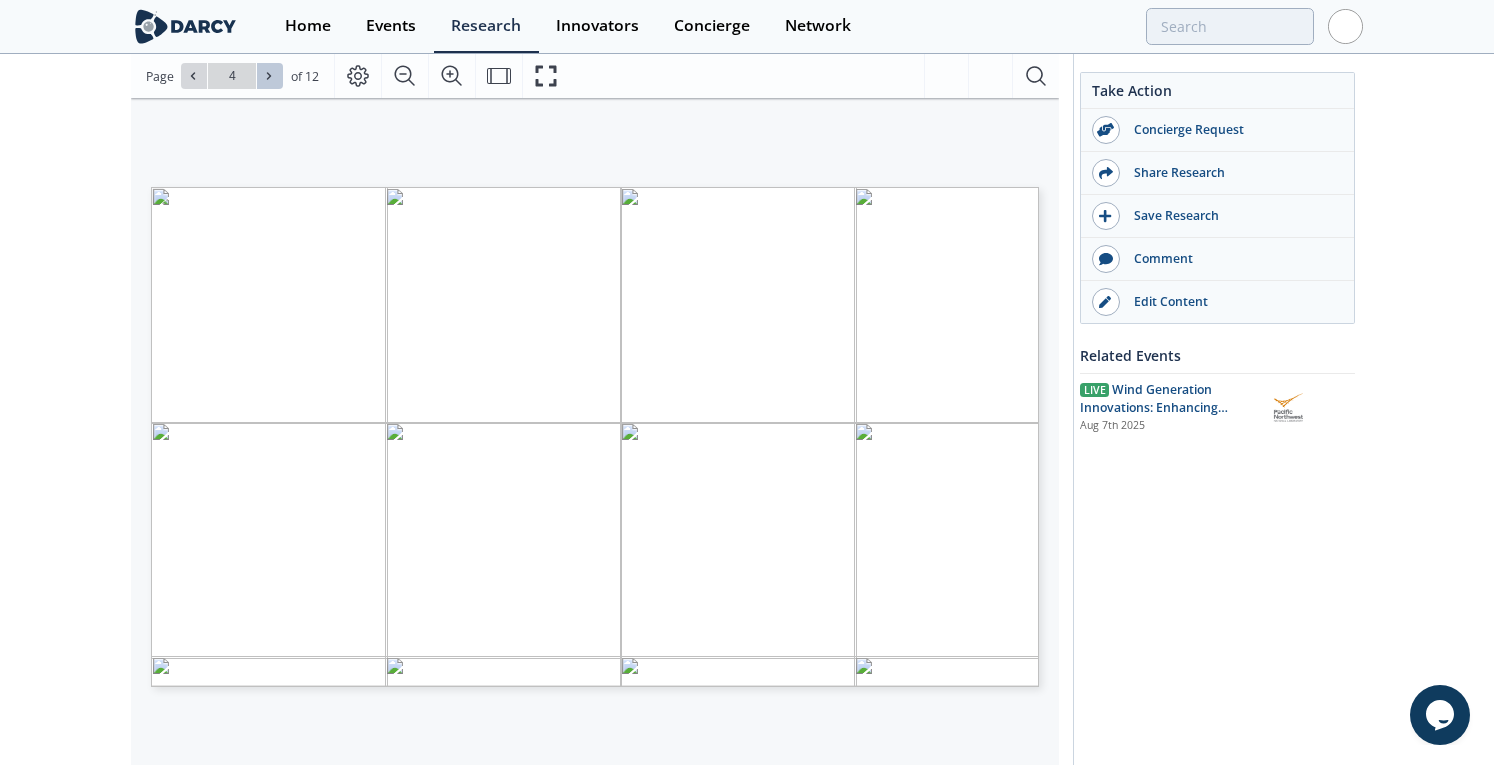 click 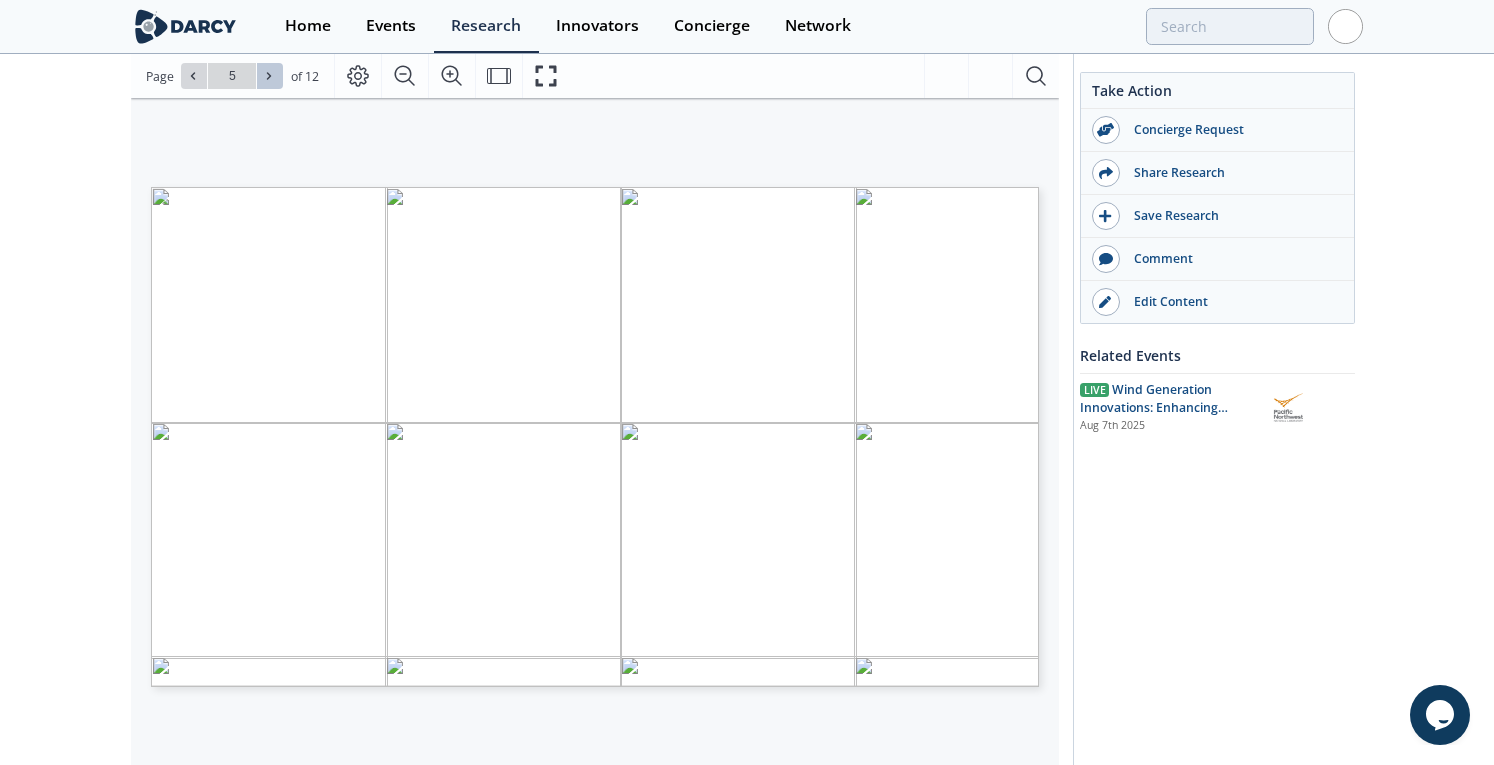 click 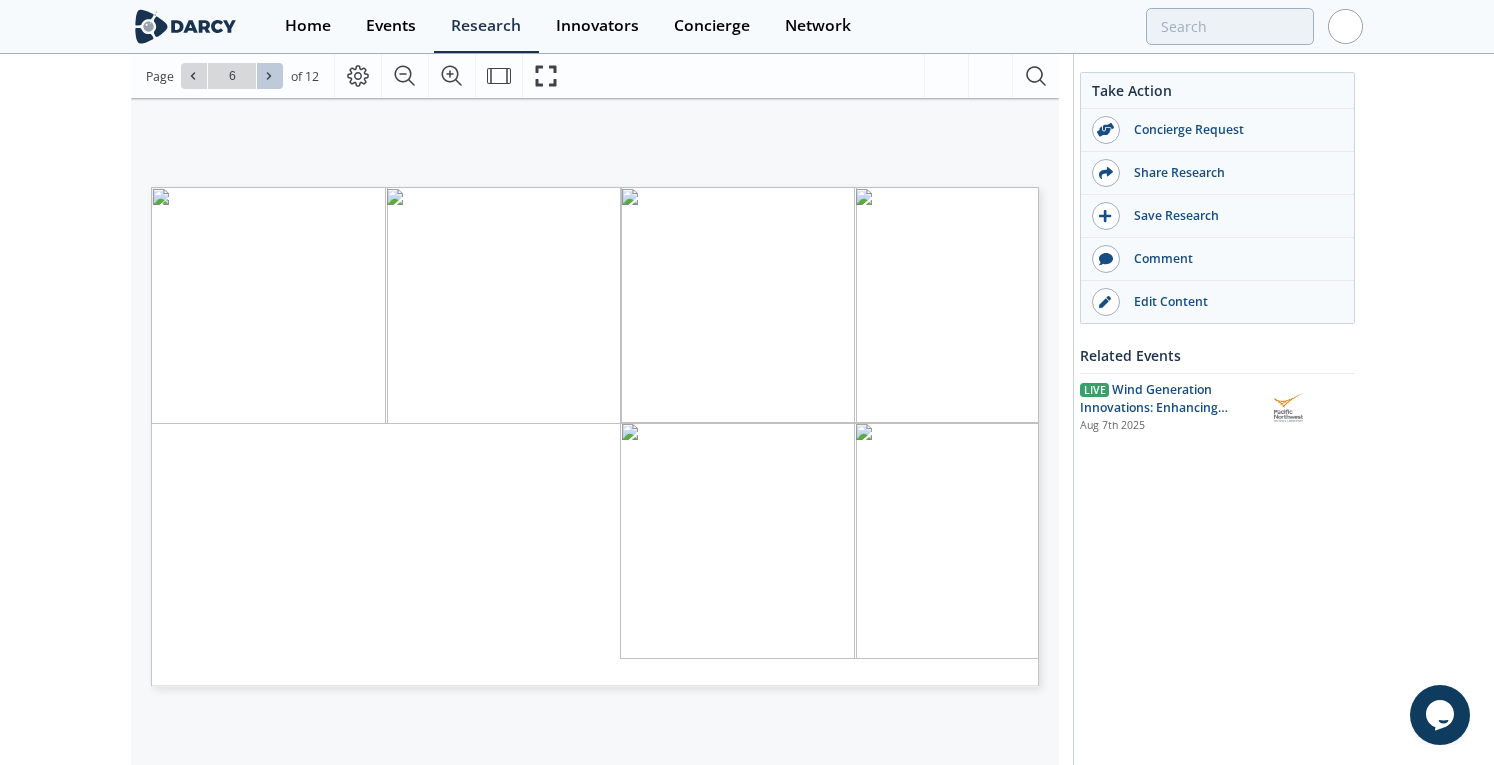 click 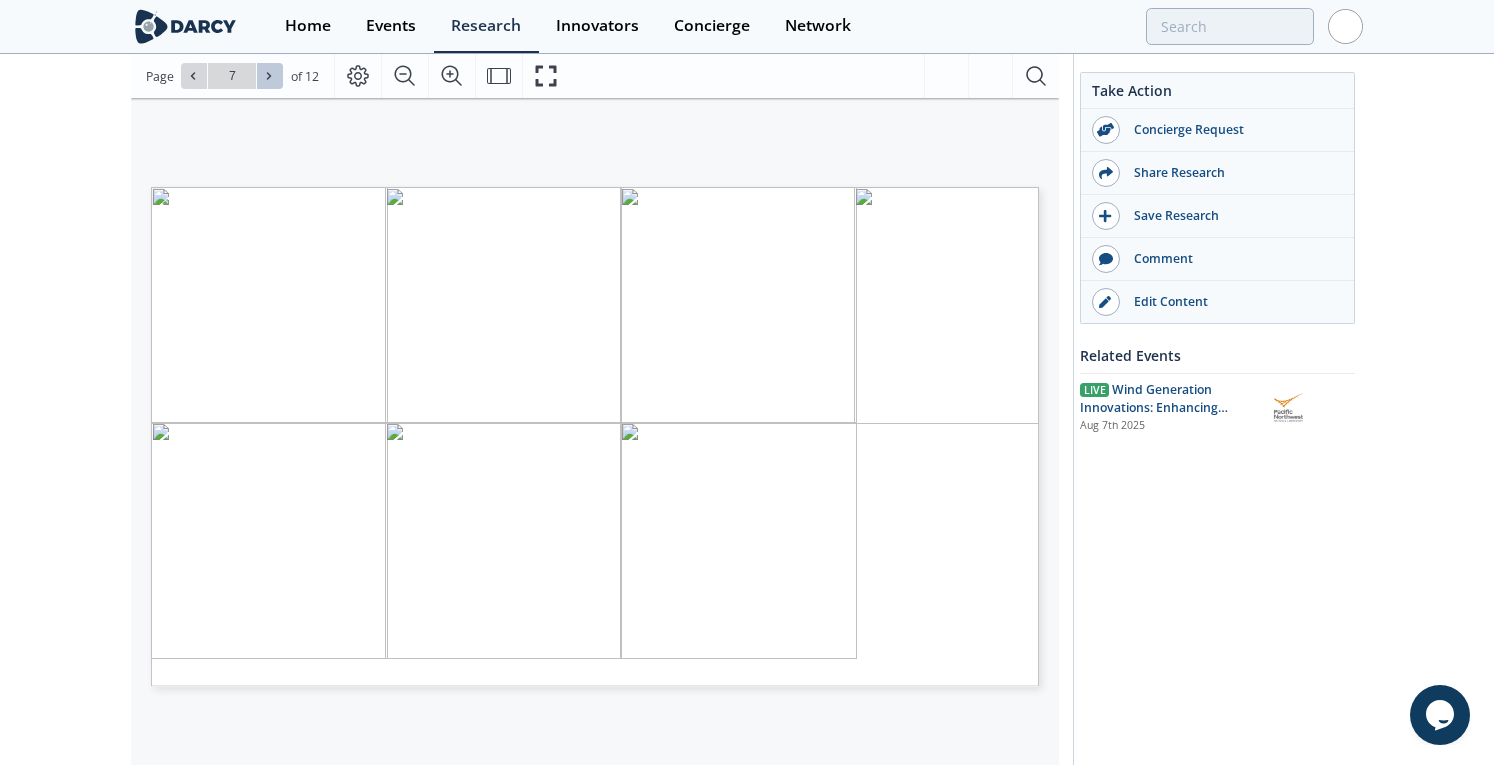 click 